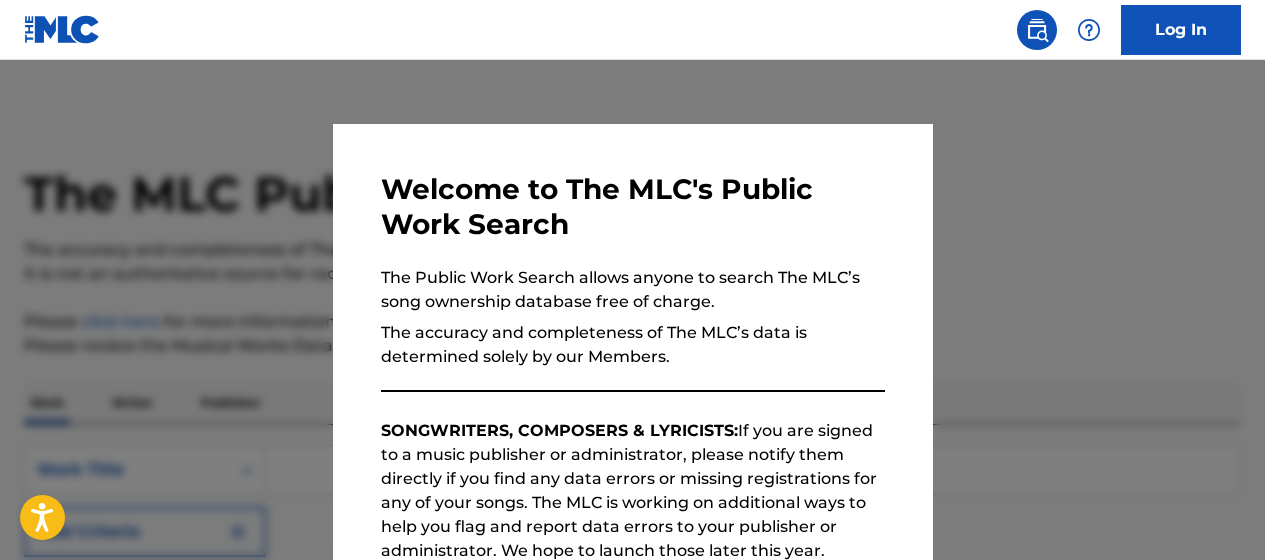 scroll, scrollTop: 0, scrollLeft: 0, axis: both 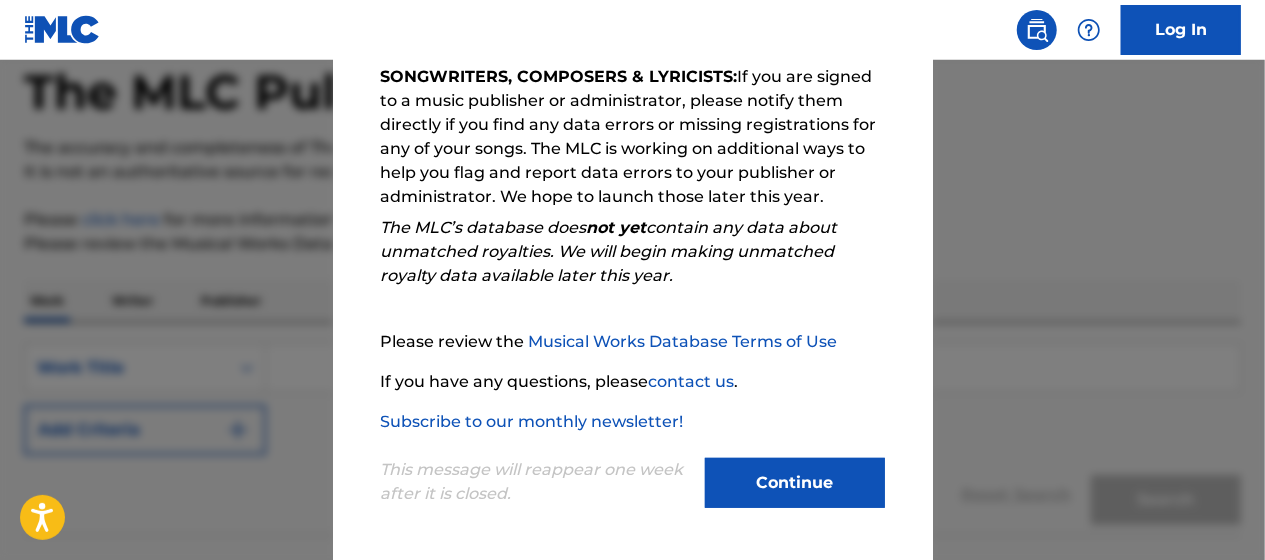 click on "Continue" at bounding box center (795, 483) 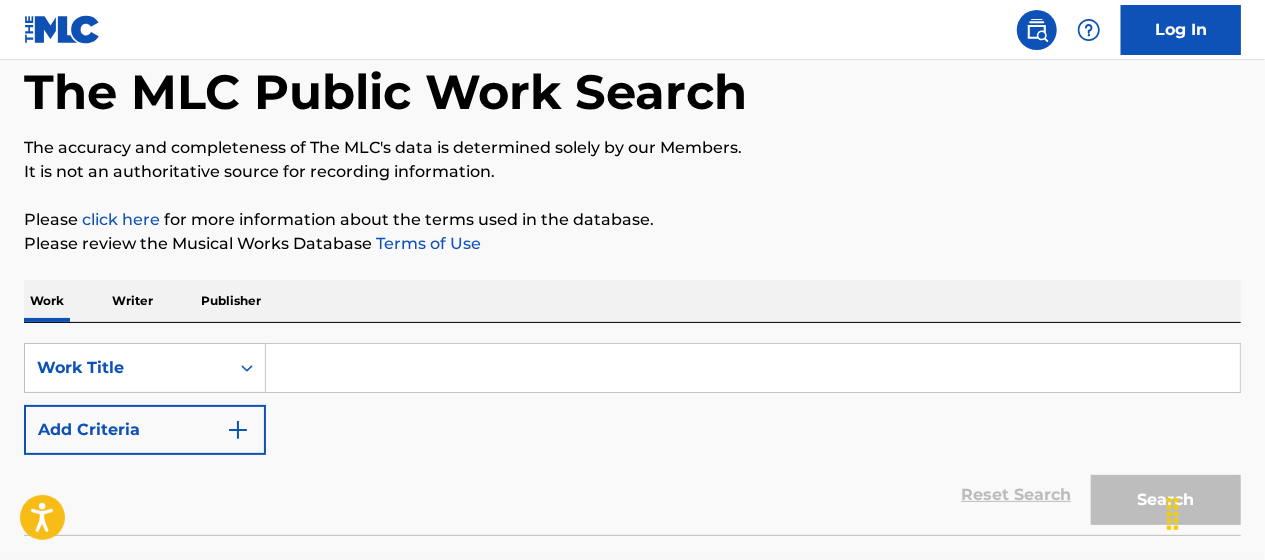 click at bounding box center (753, 368) 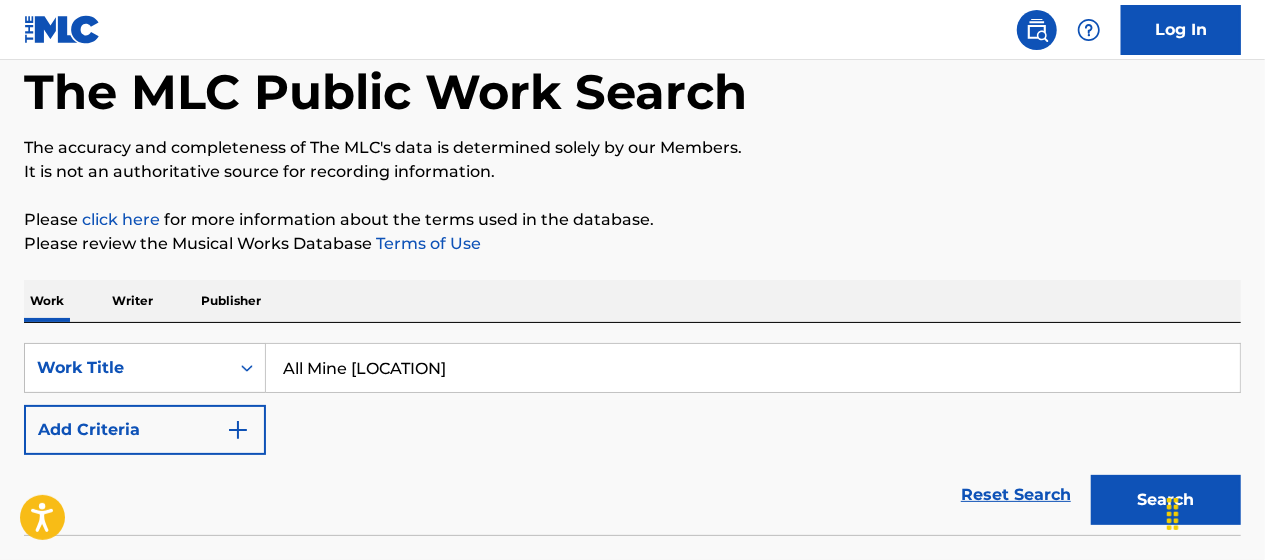 click on "Search" at bounding box center [1166, 500] 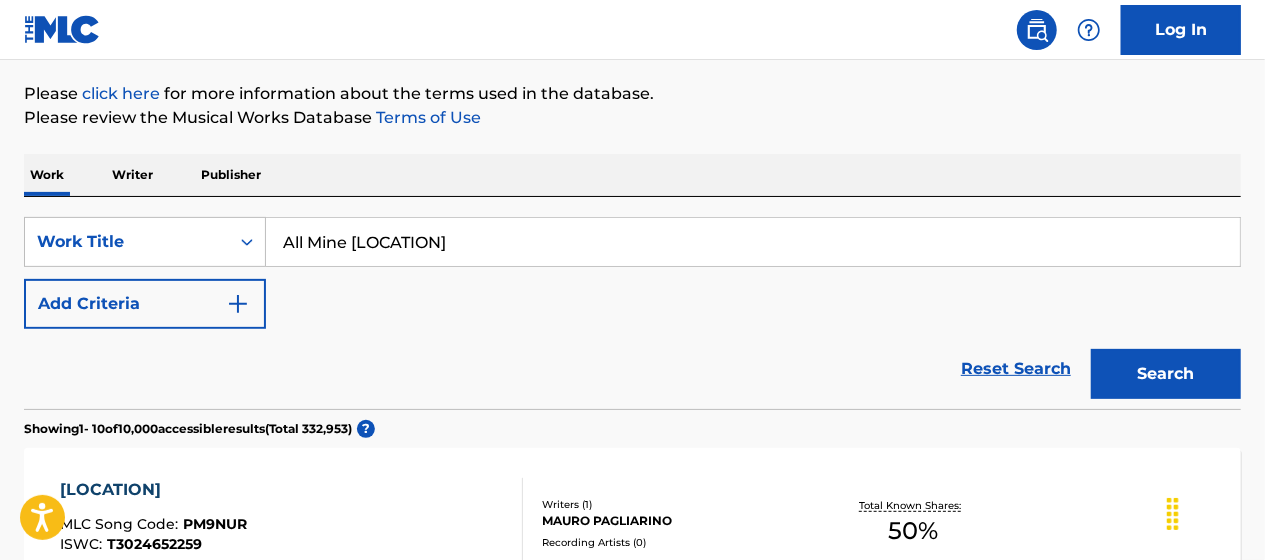 scroll, scrollTop: 56, scrollLeft: 0, axis: vertical 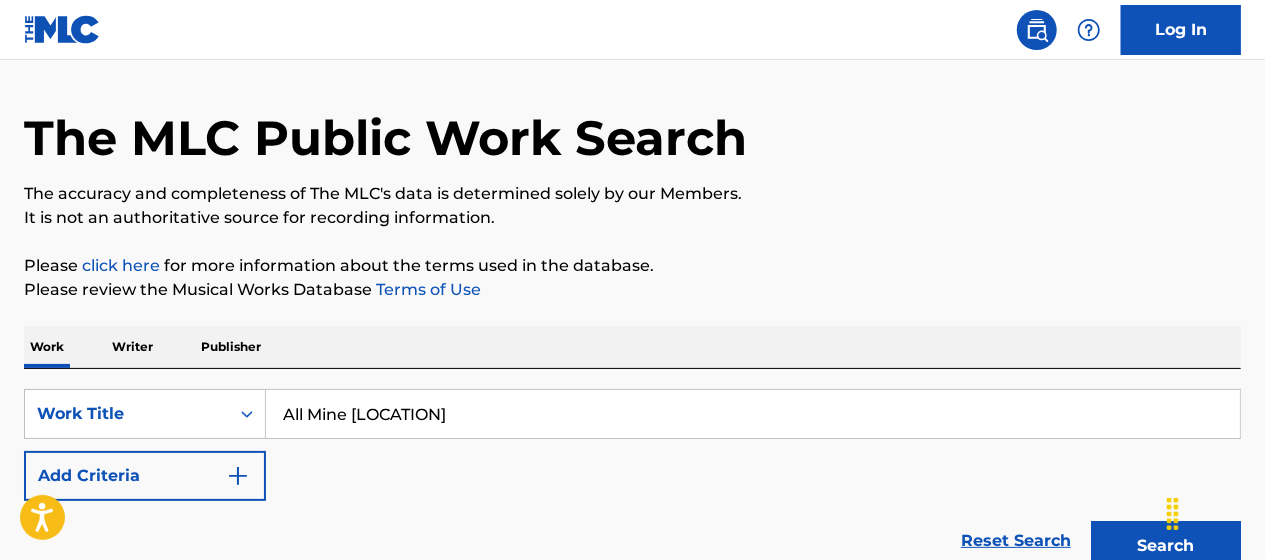 click on "All Mine portishead" at bounding box center (753, 414) 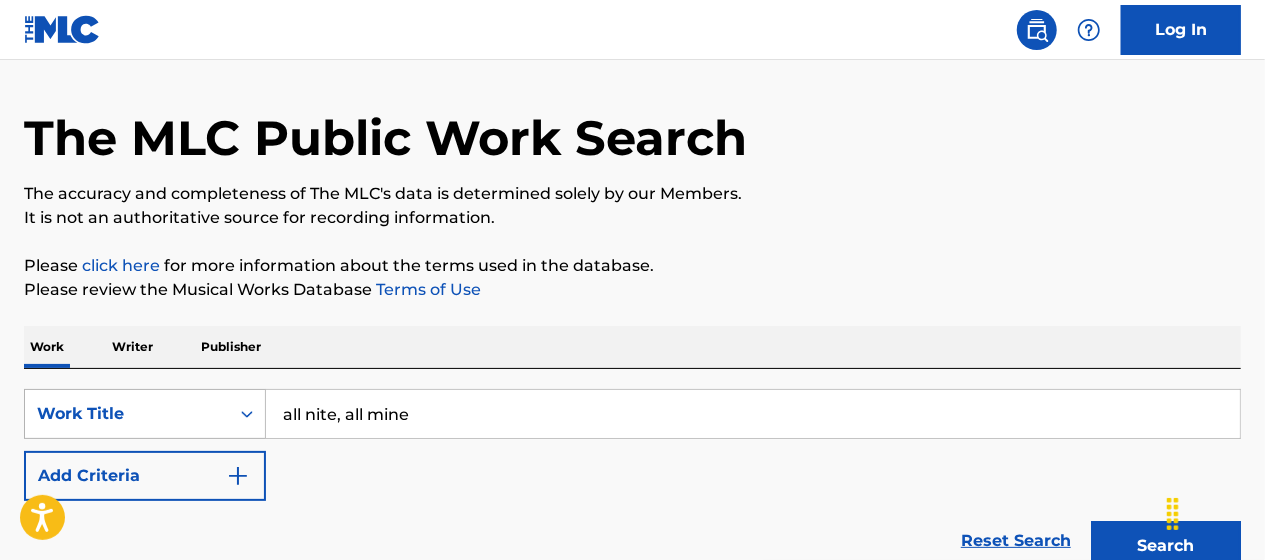 drag, startPoint x: 436, startPoint y: 415, endPoint x: 234, endPoint y: 406, distance: 202.2004 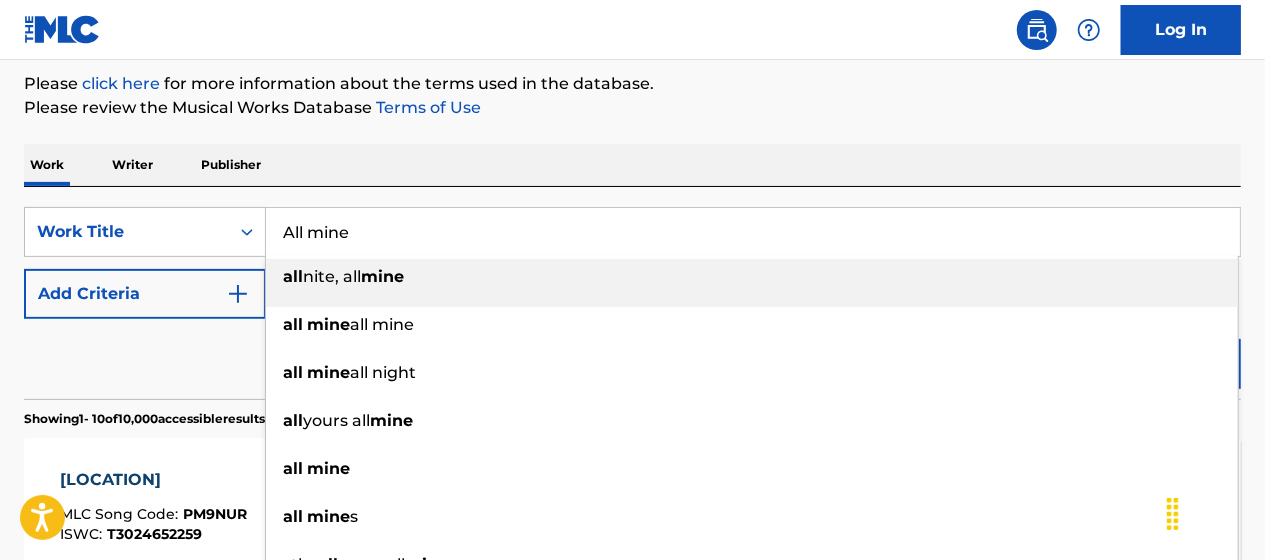 scroll, scrollTop: 278, scrollLeft: 0, axis: vertical 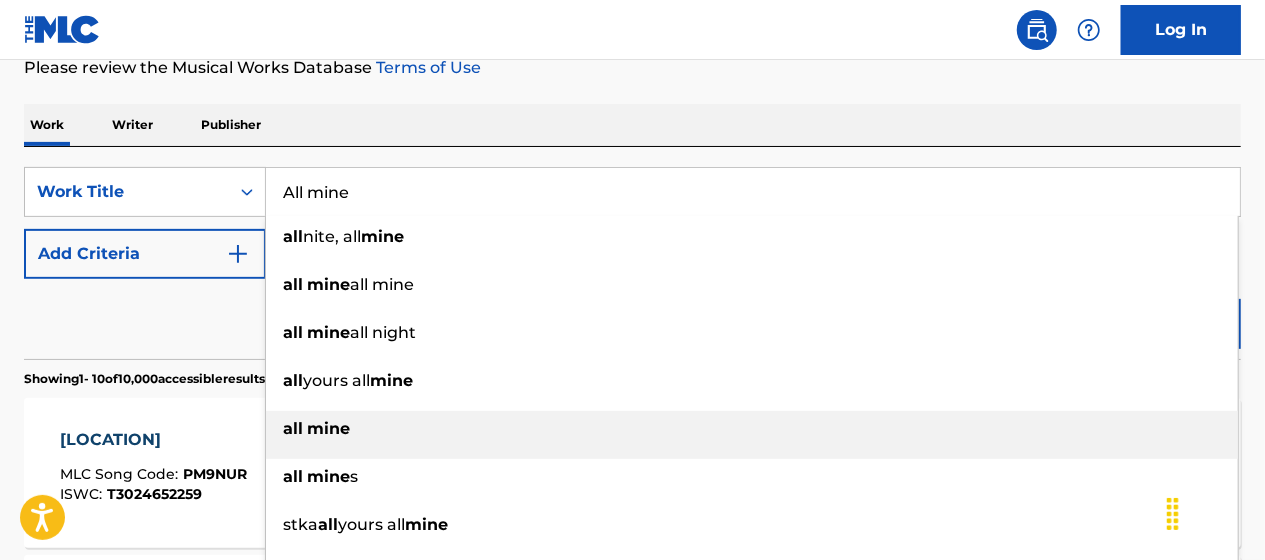 type on "All mine" 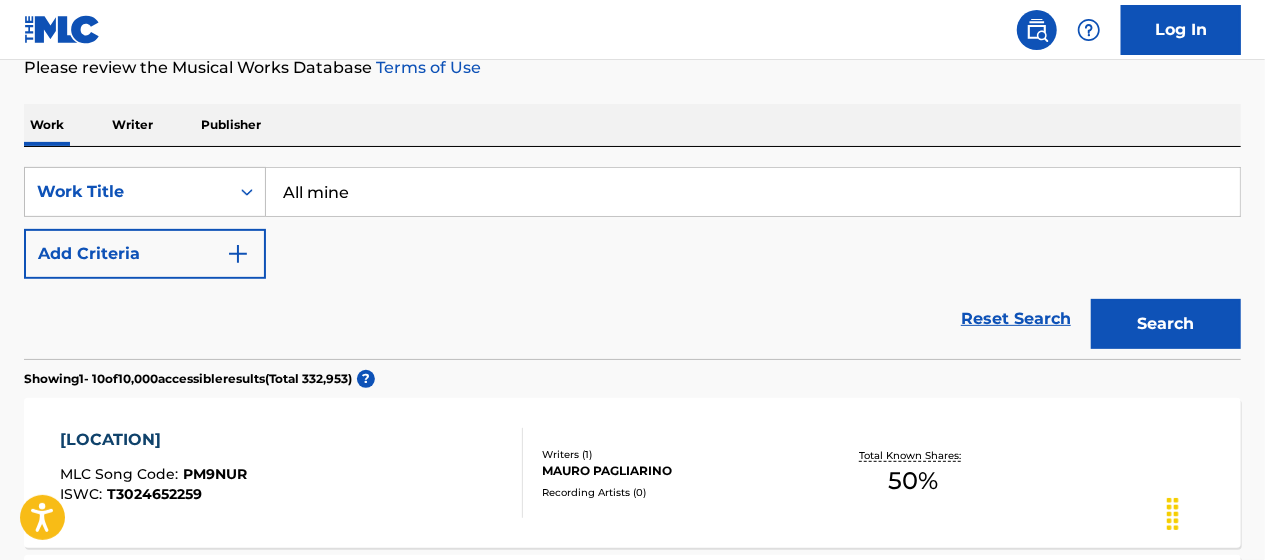click on "Search" at bounding box center [1166, 324] 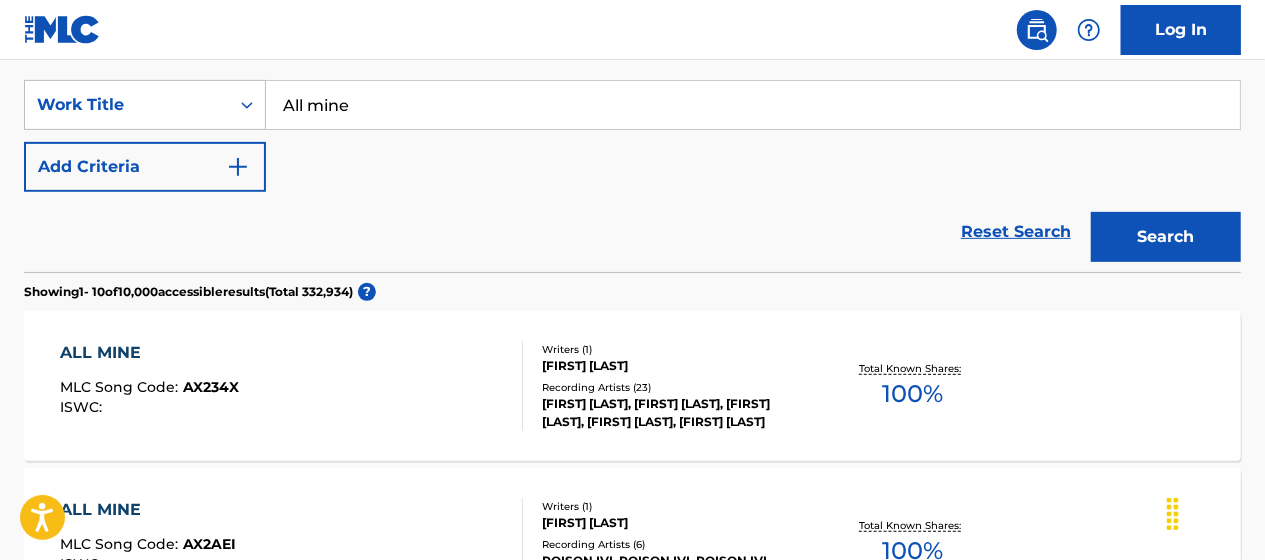 scroll, scrollTop: 354, scrollLeft: 0, axis: vertical 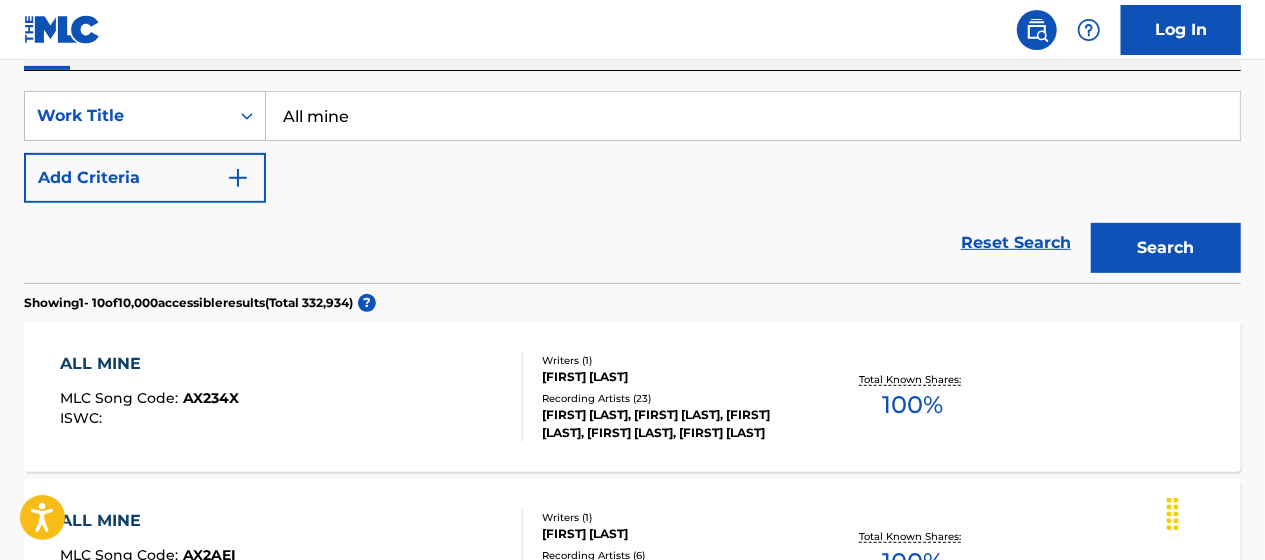 click on "Add Criteria" at bounding box center [145, 178] 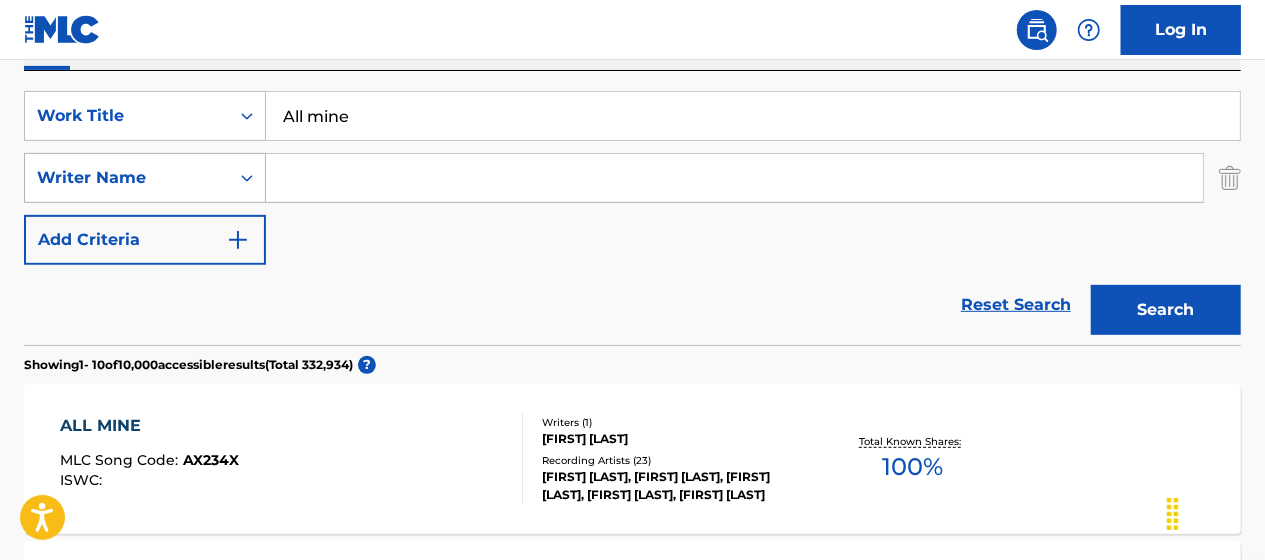 click on "Writer Name" at bounding box center [127, 178] 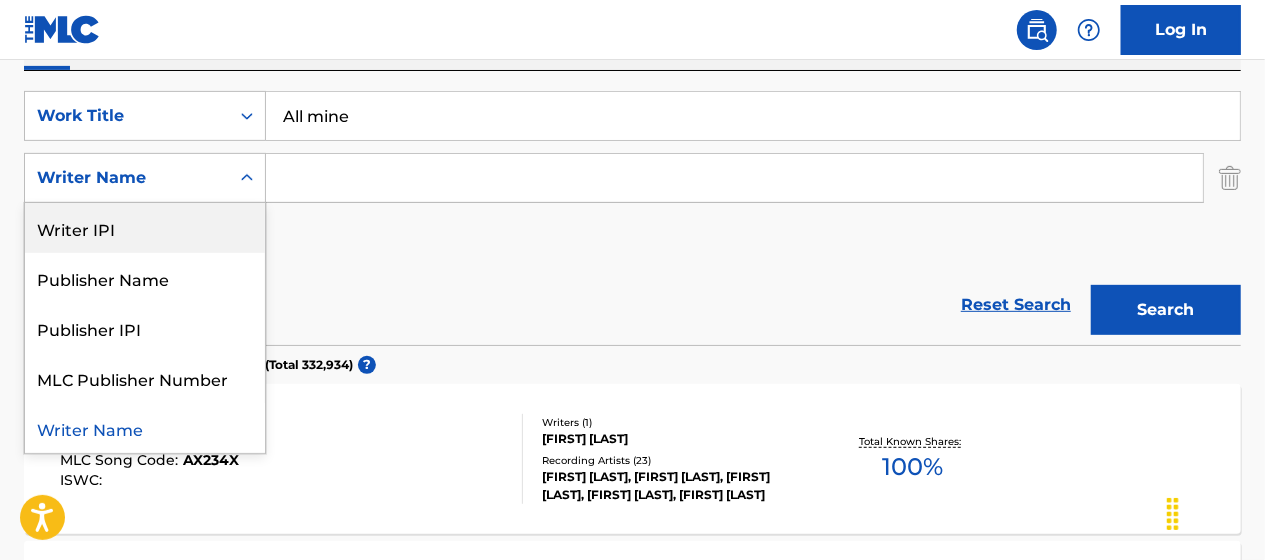 click at bounding box center [734, 178] 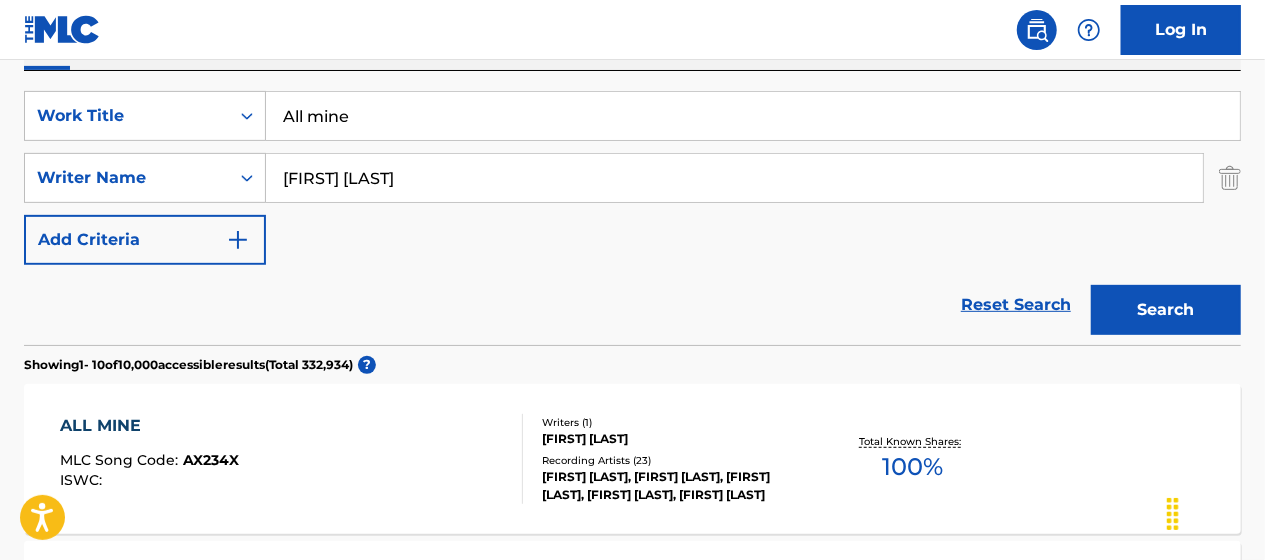 type on "Beth Gibbons" 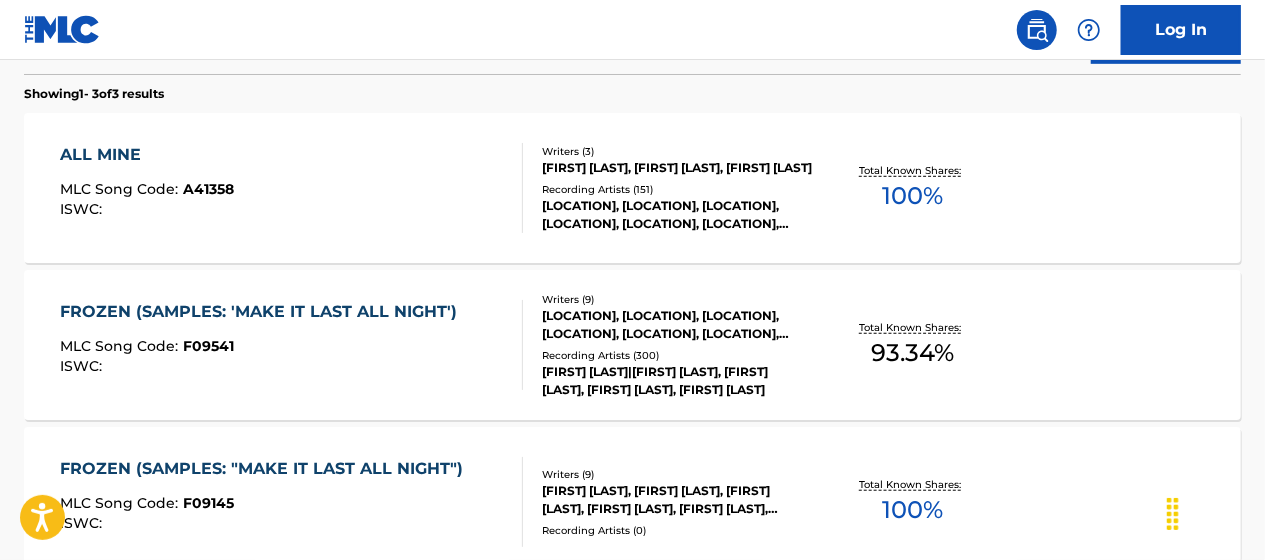 scroll, scrollTop: 626, scrollLeft: 0, axis: vertical 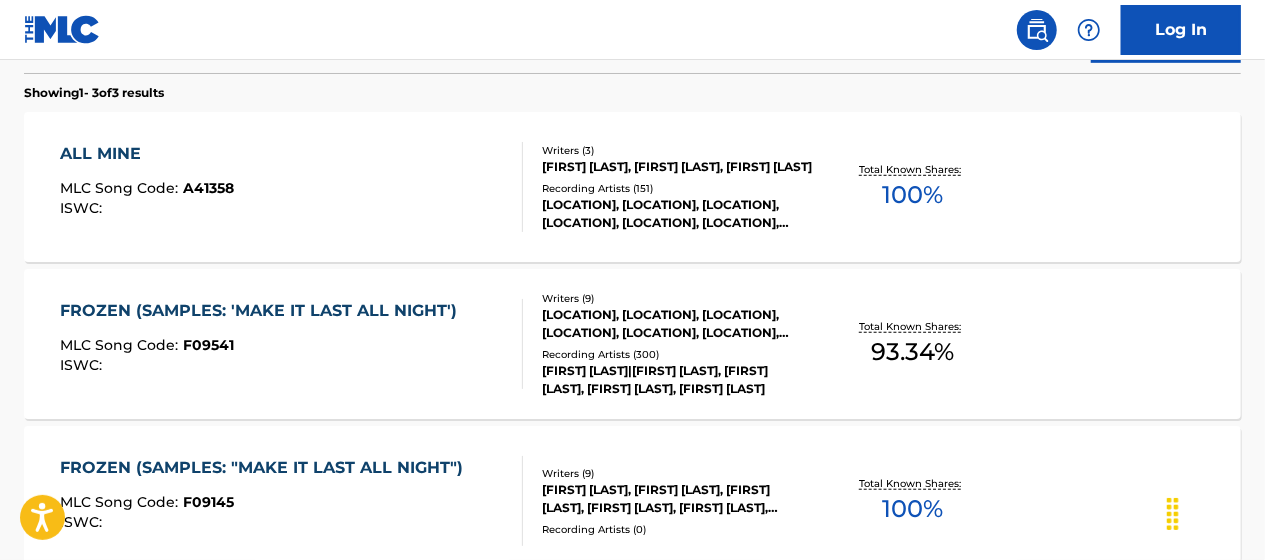 click on "ALL MINE" at bounding box center [148, 154] 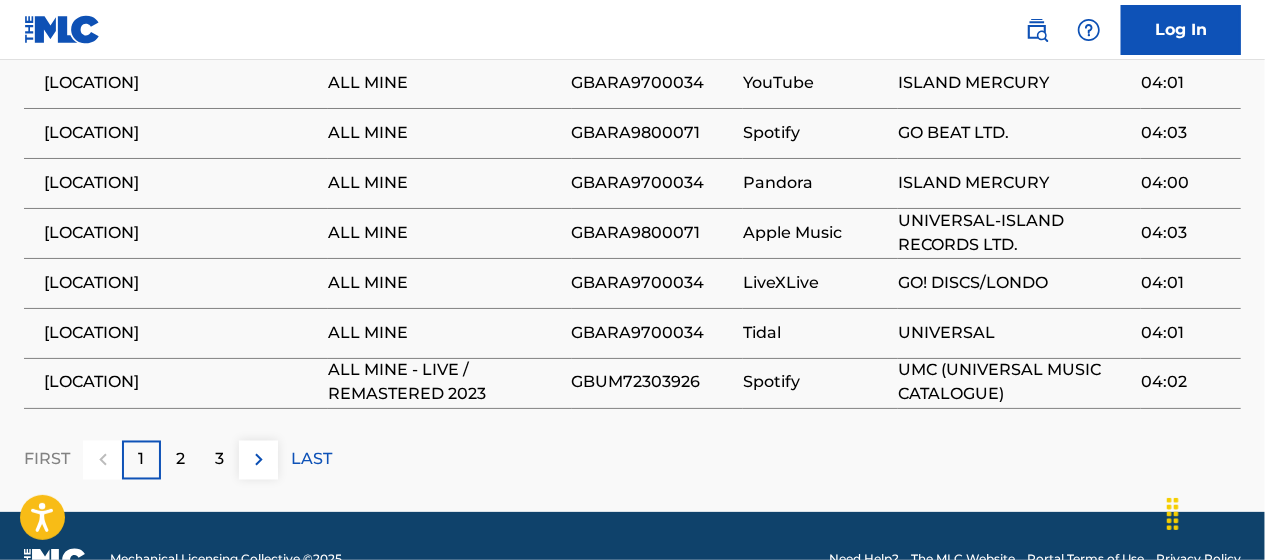 scroll, scrollTop: 1592, scrollLeft: 0, axis: vertical 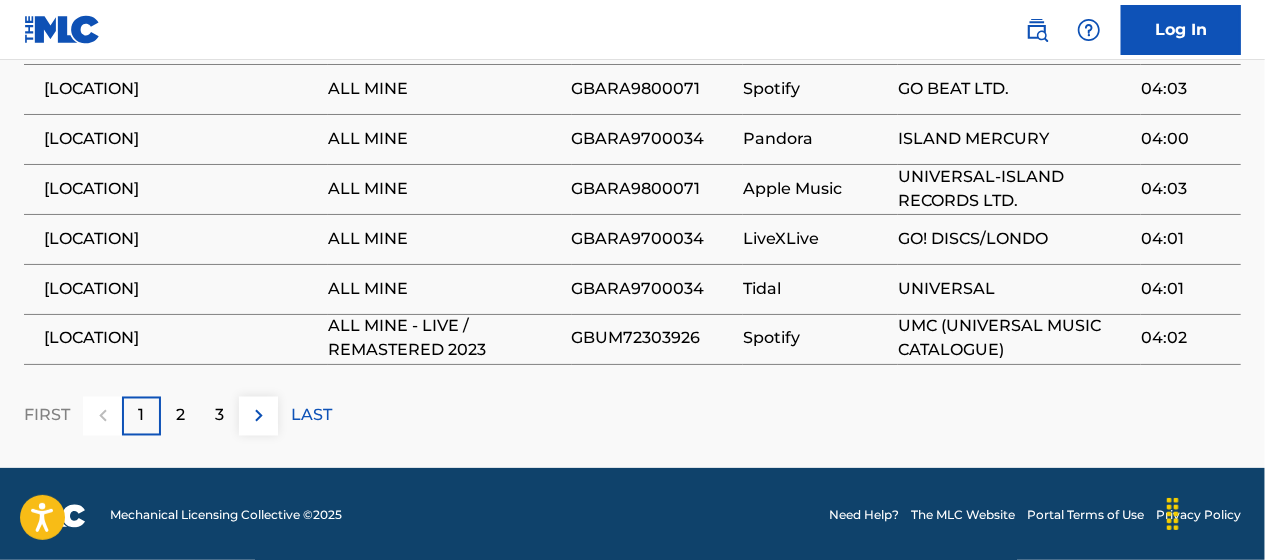 click on "2" at bounding box center (180, 416) 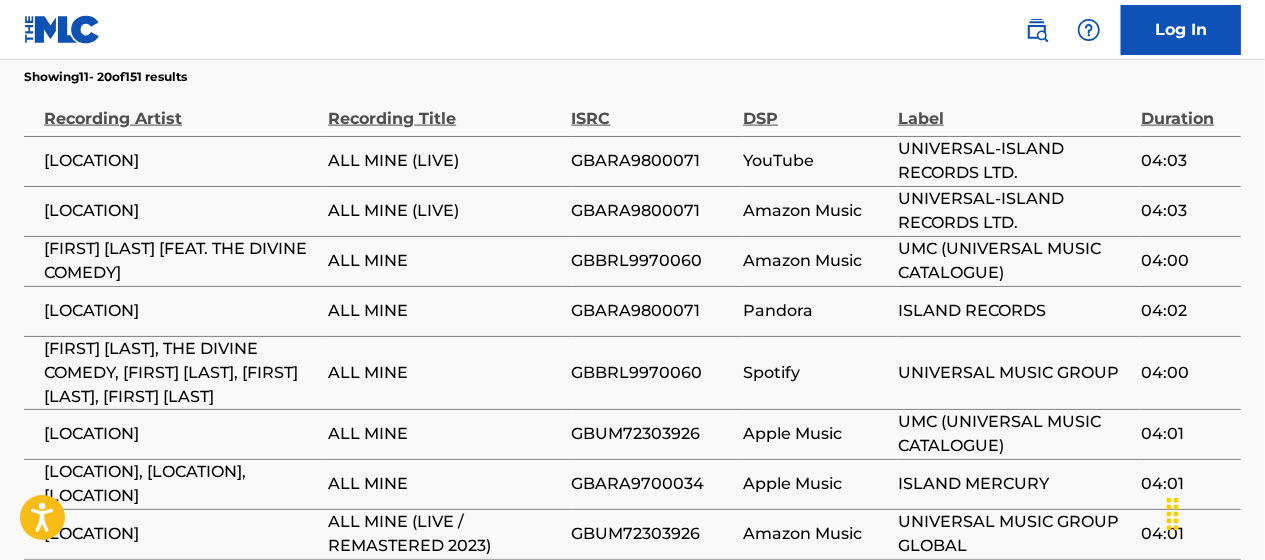 scroll, scrollTop: 1322, scrollLeft: 0, axis: vertical 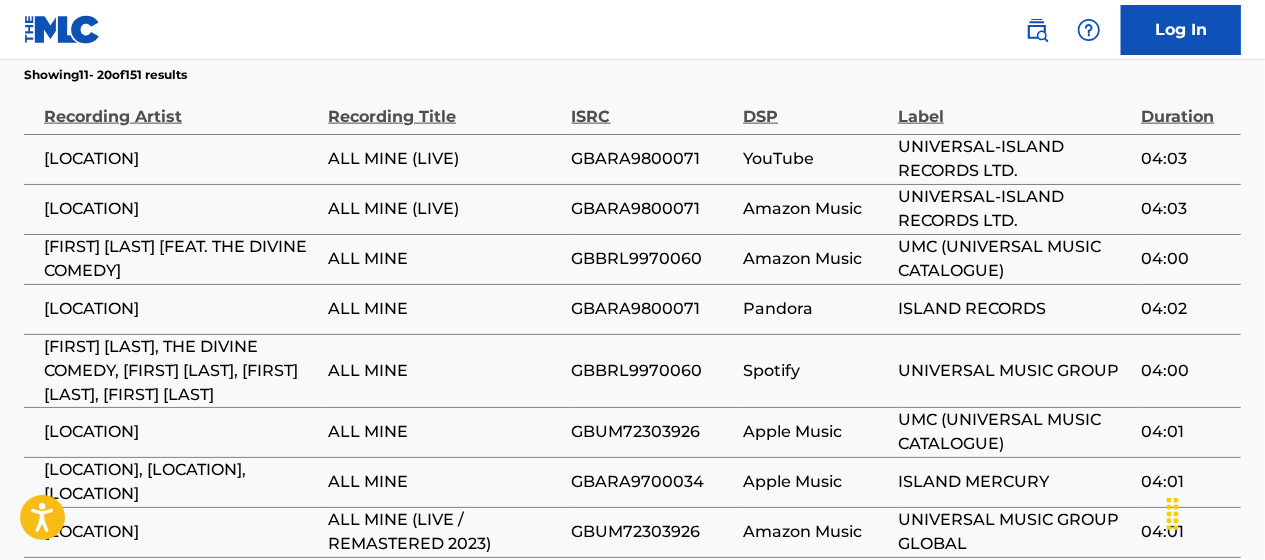 click on "PORTISHEAD" at bounding box center [181, 209] 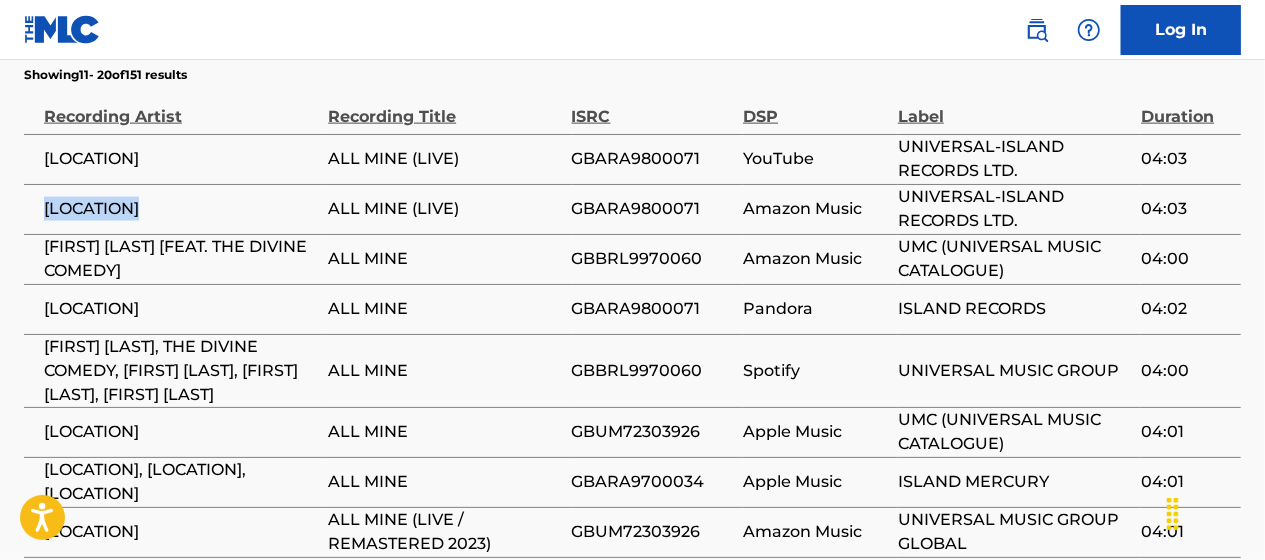 click on "PORTISHEAD" at bounding box center [181, 209] 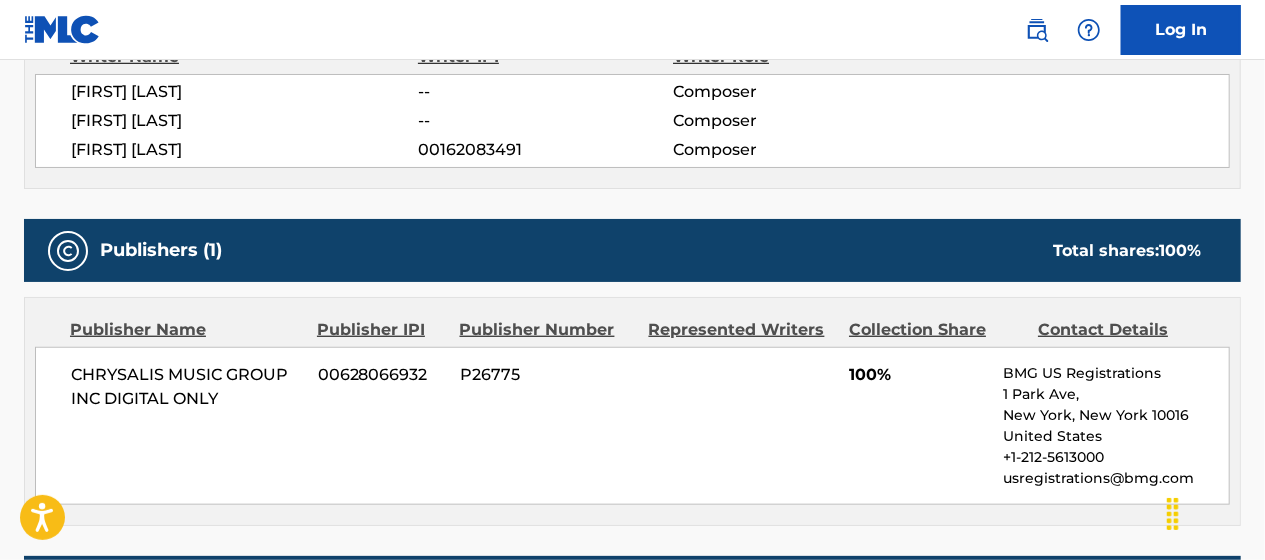 scroll, scrollTop: 756, scrollLeft: 0, axis: vertical 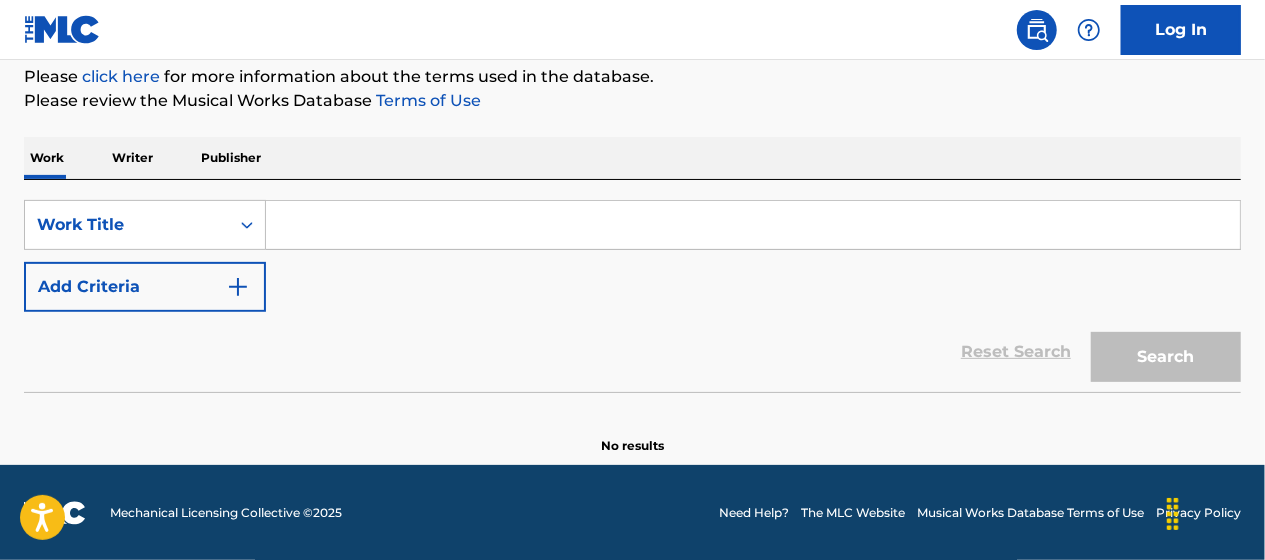 click on "Publisher" at bounding box center (231, 158) 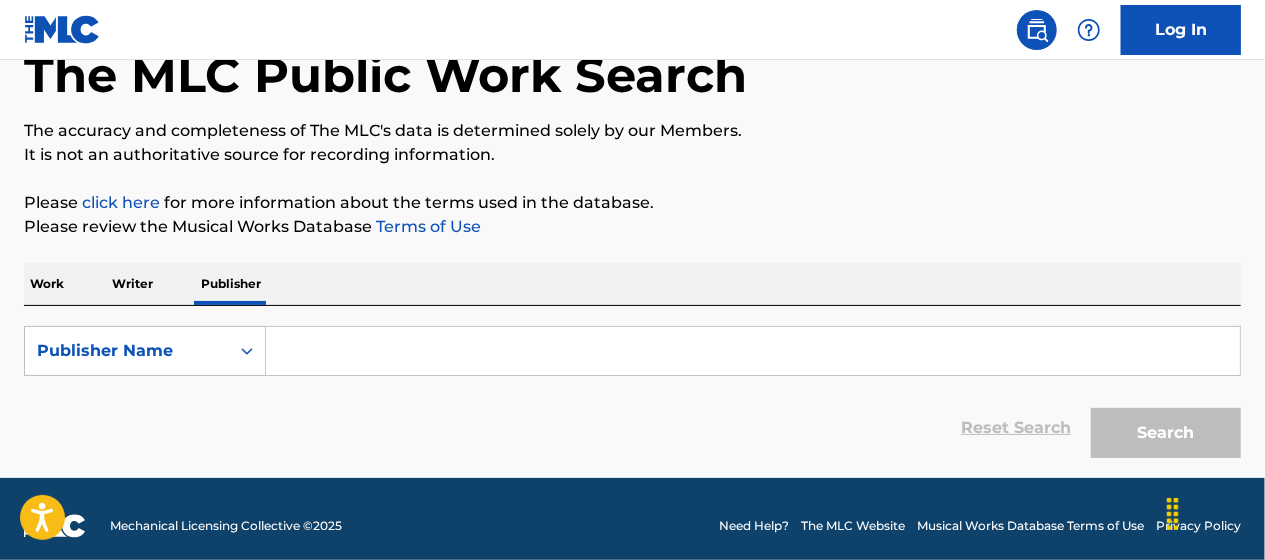 scroll, scrollTop: 132, scrollLeft: 0, axis: vertical 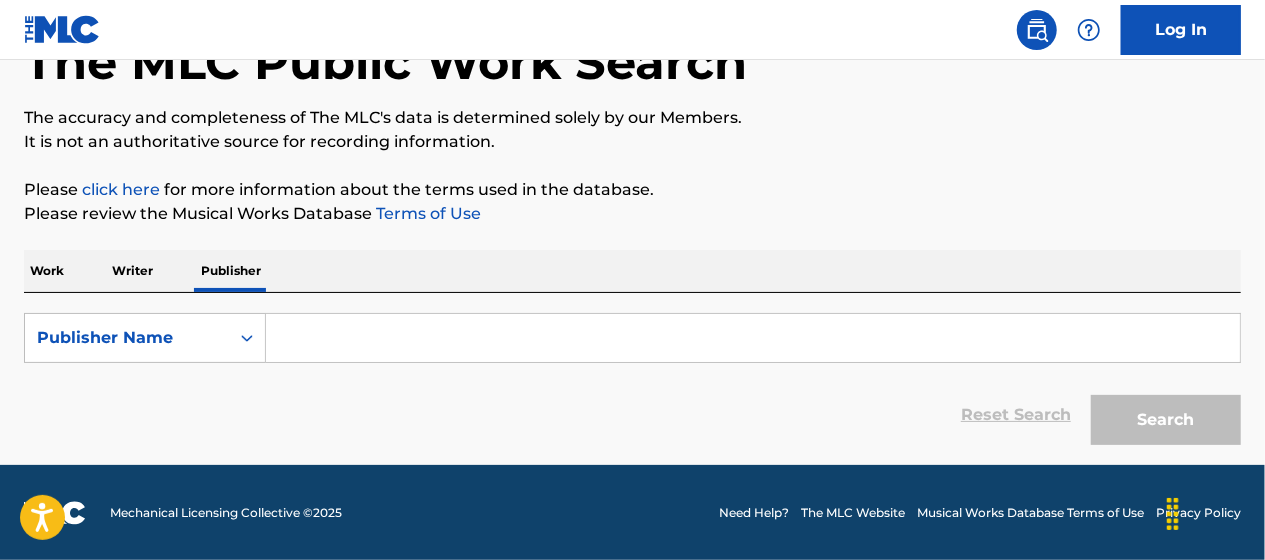 click on "Writer" at bounding box center (132, 271) 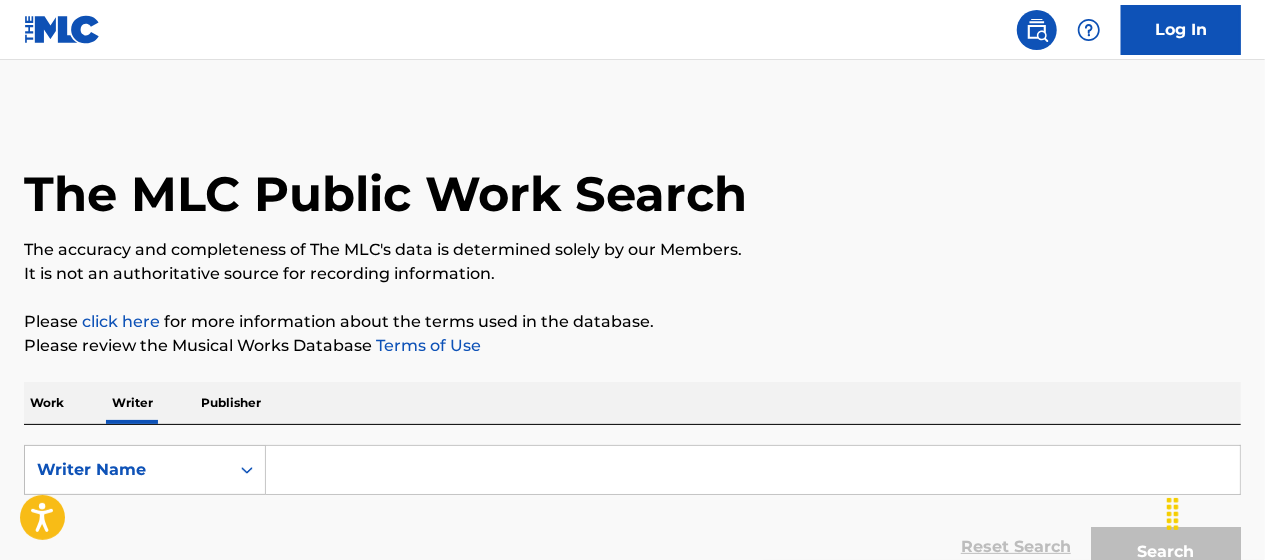 click on "Work" at bounding box center [47, 403] 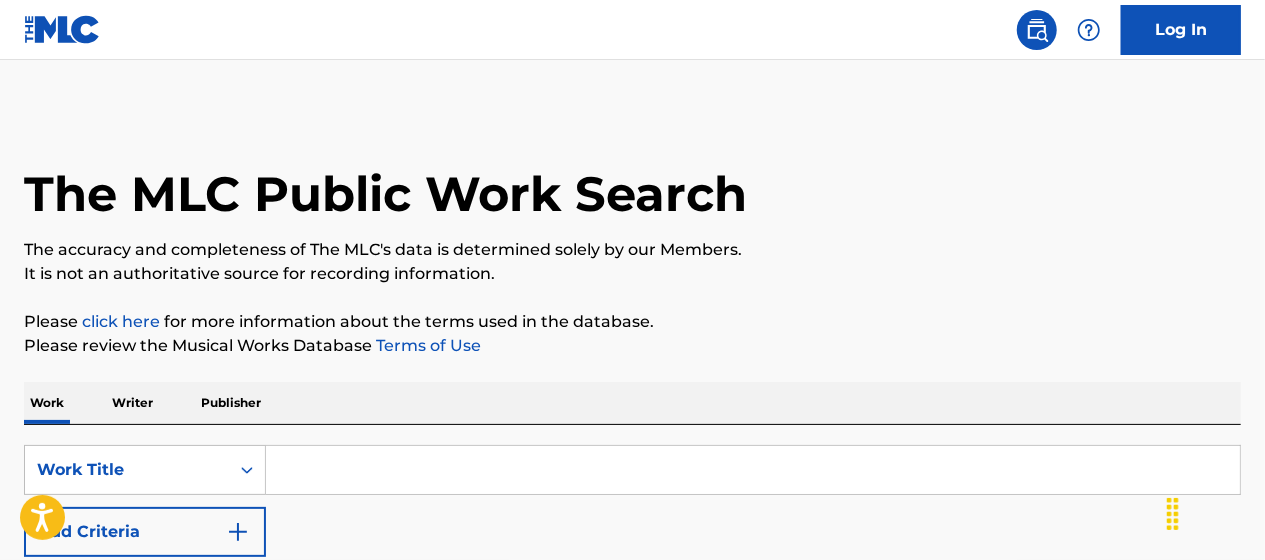 click at bounding box center [753, 470] 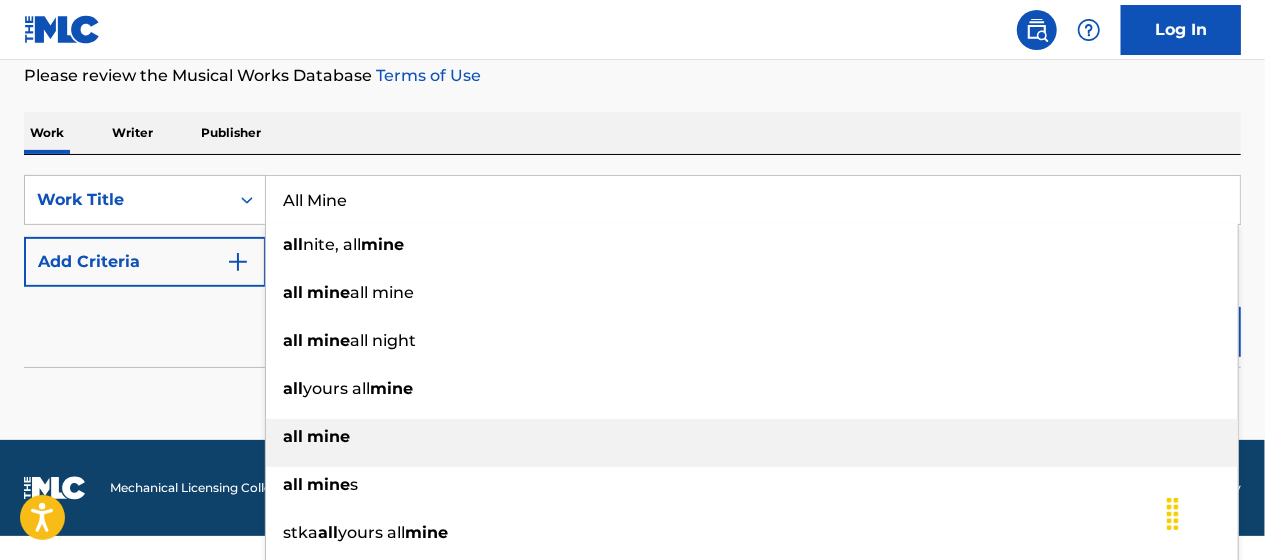 click on "mine" at bounding box center (328, 436) 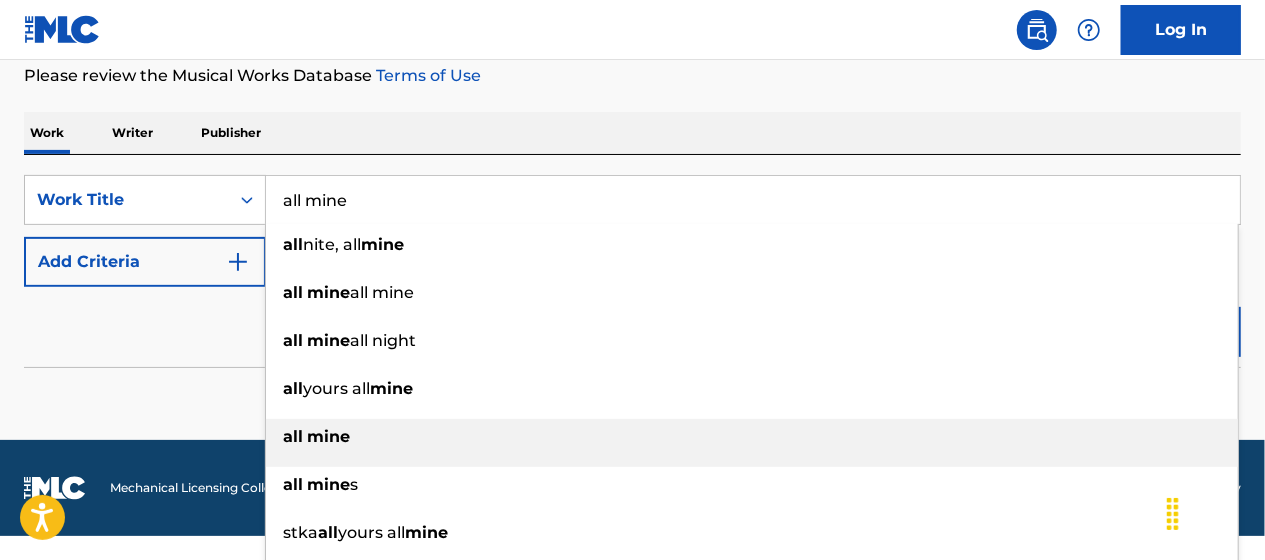 scroll, scrollTop: 245, scrollLeft: 0, axis: vertical 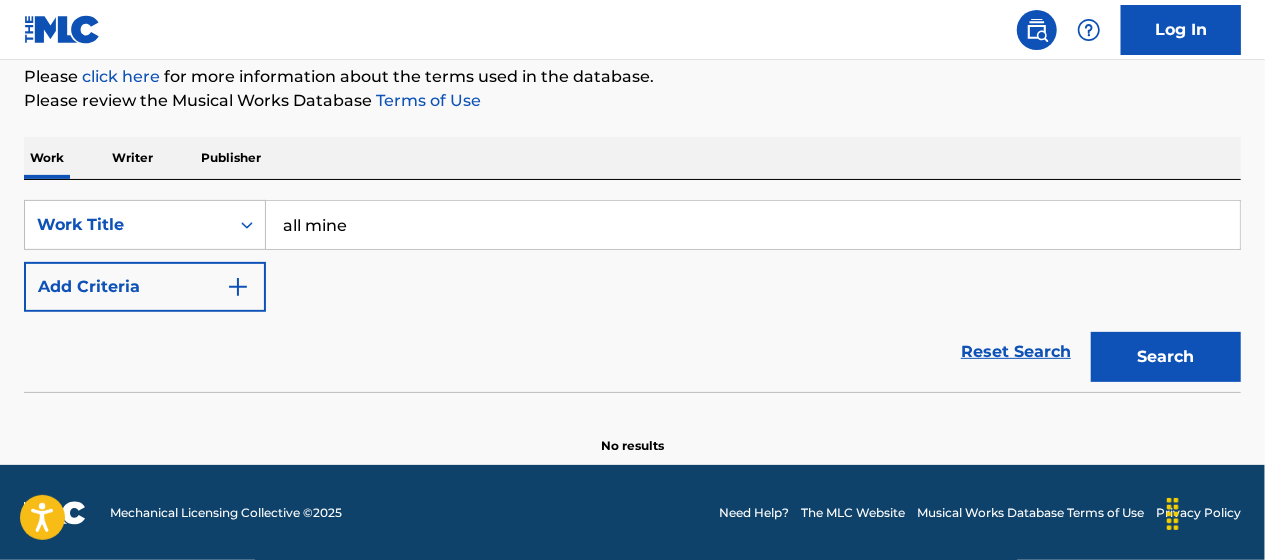 click on "Add Criteria" at bounding box center [145, 287] 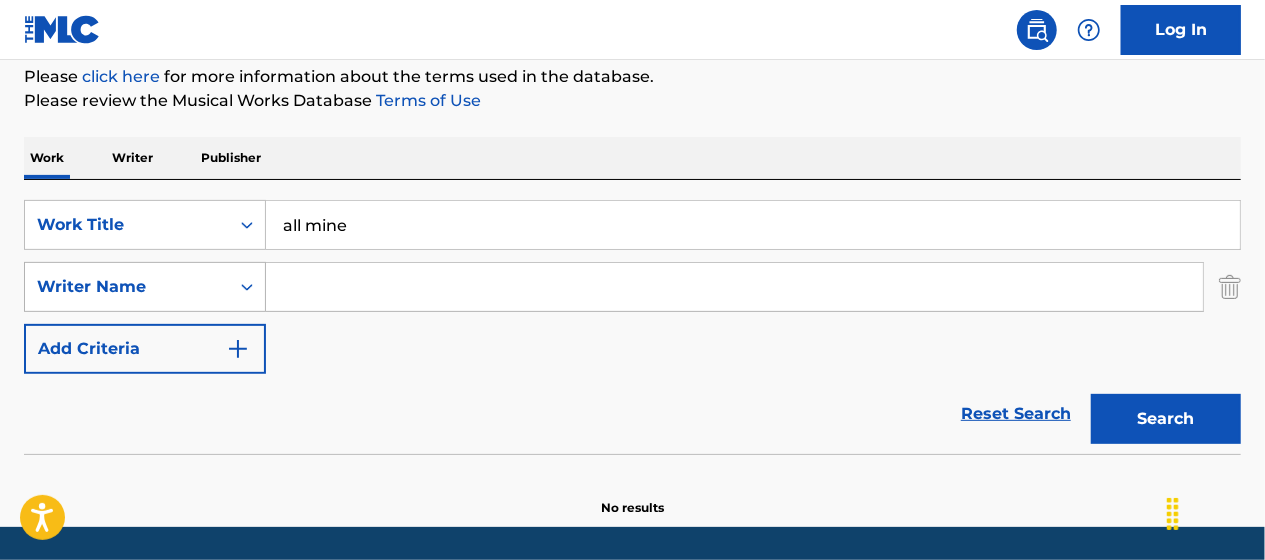 click at bounding box center (247, 287) 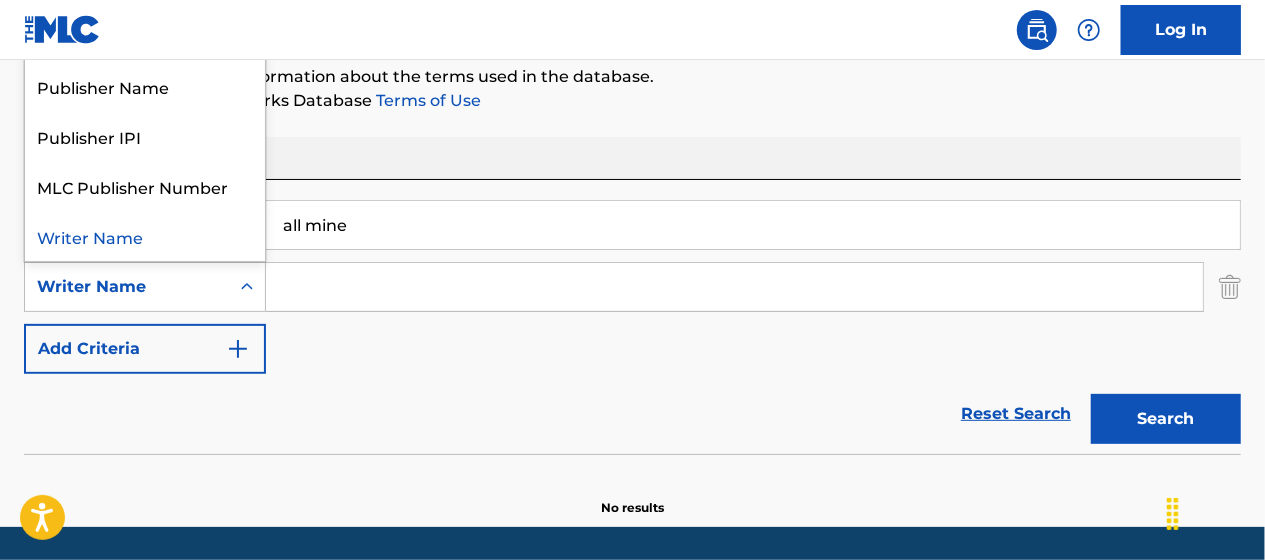click at bounding box center (734, 287) 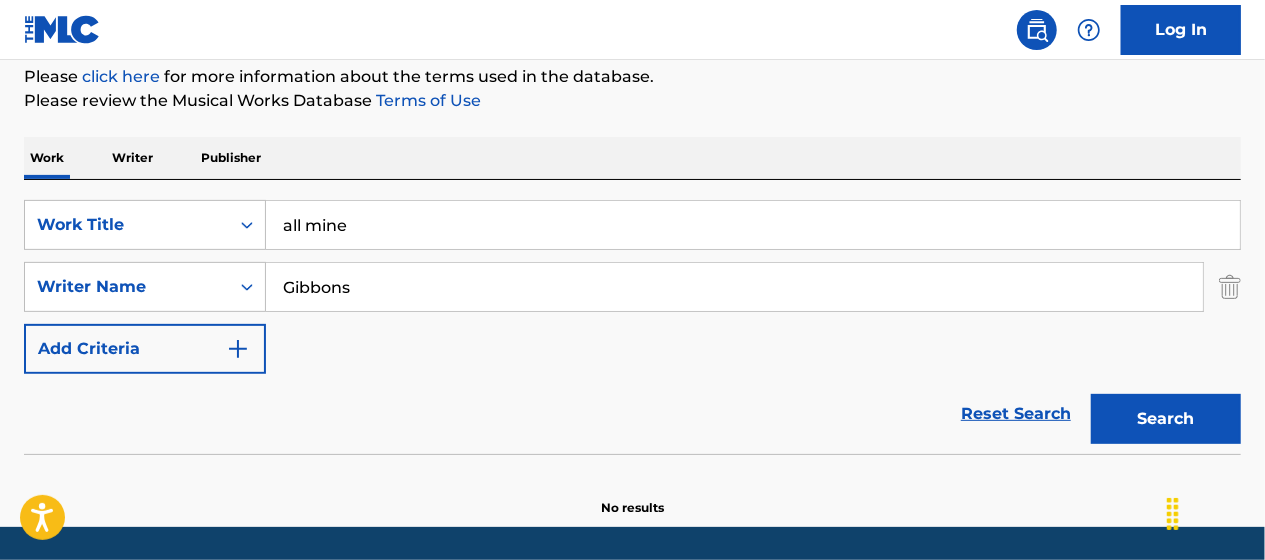type on "Gibbons" 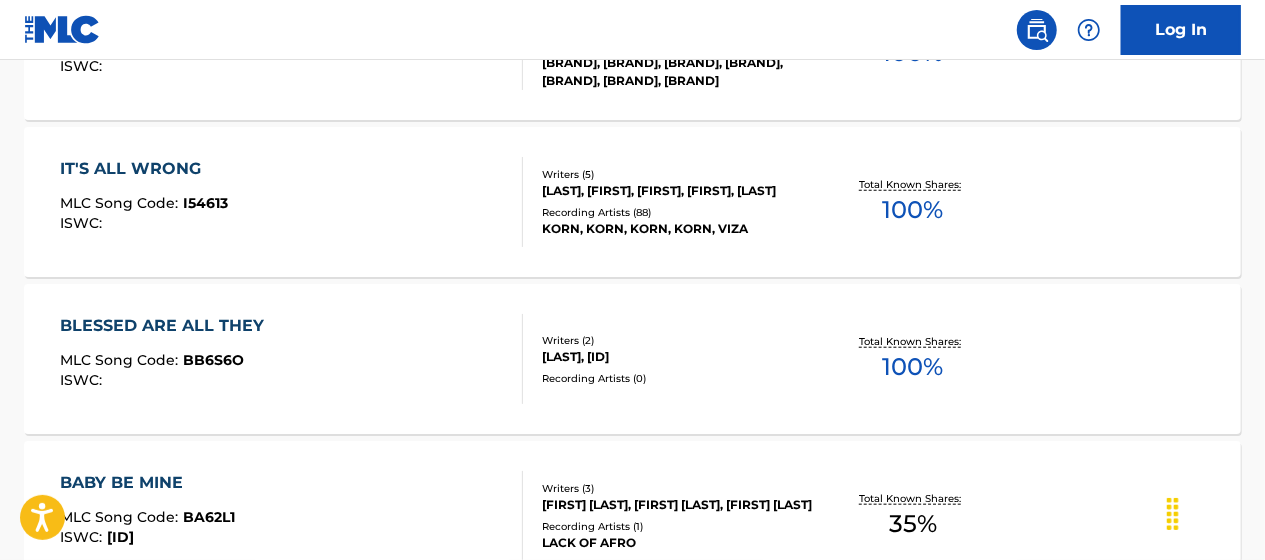 scroll, scrollTop: 476, scrollLeft: 0, axis: vertical 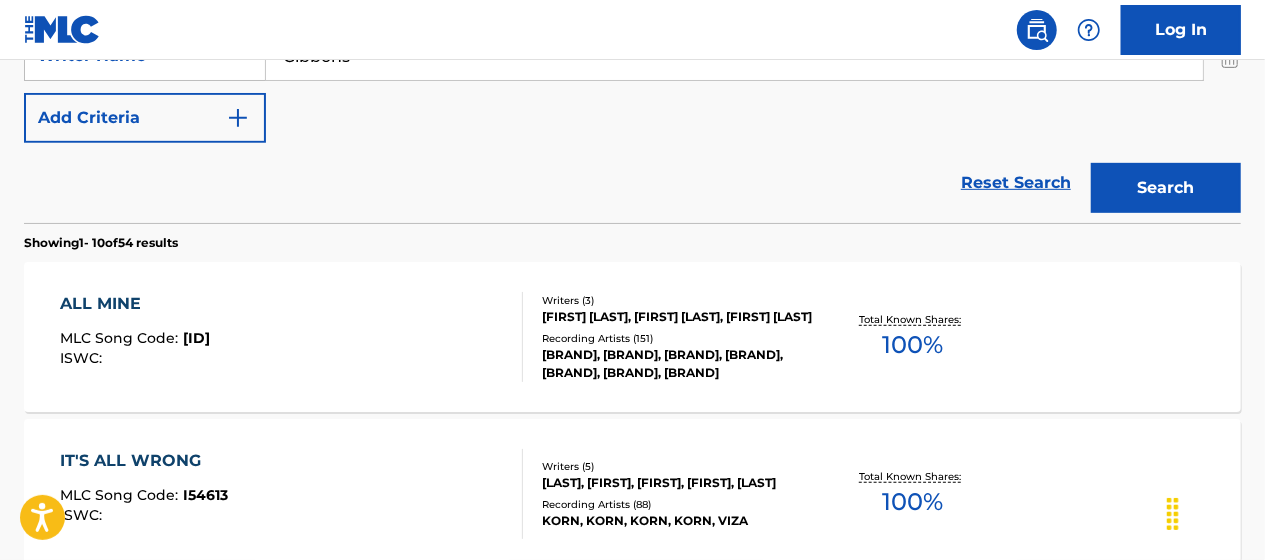click on "ALL MINE" at bounding box center (136, 304) 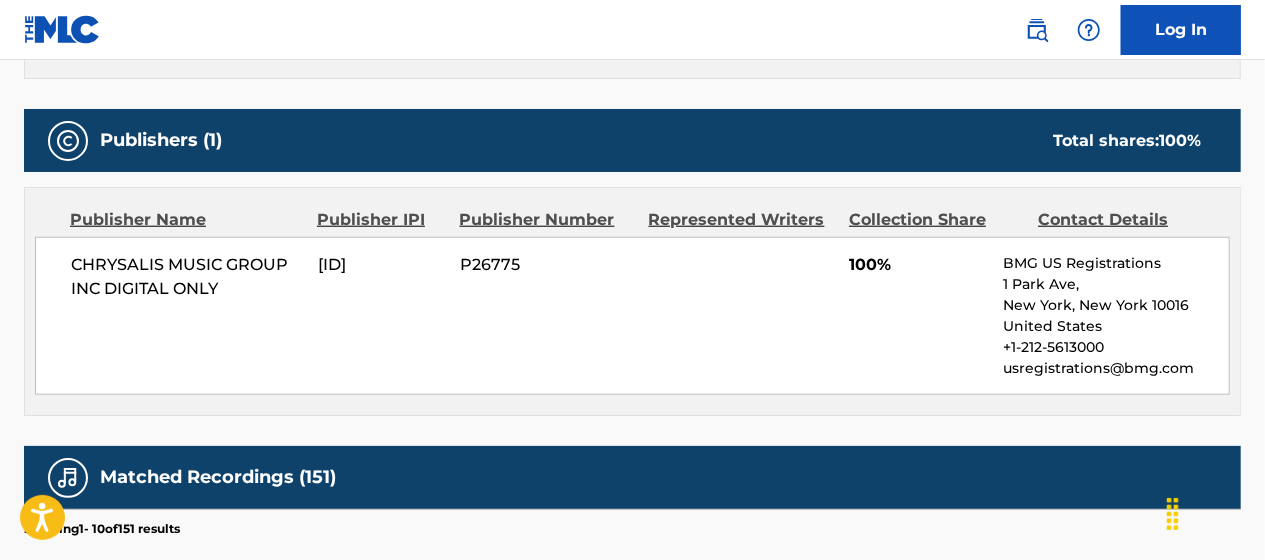 scroll, scrollTop: 869, scrollLeft: 0, axis: vertical 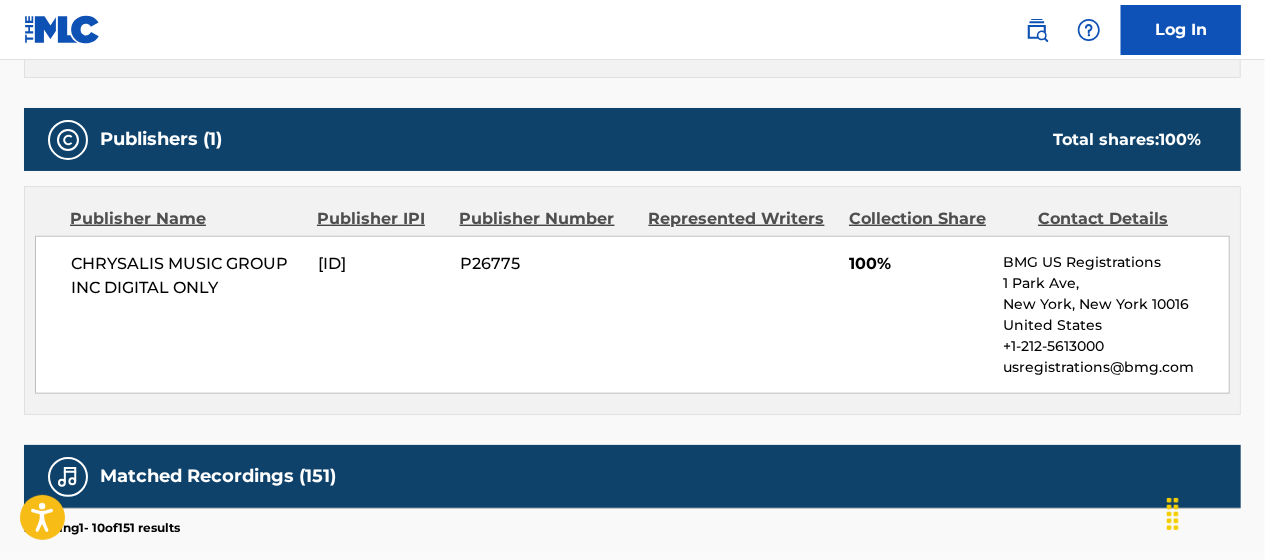 click on "CHRYSALIS MUSIC GROUP INC DIGITAL ONLY" at bounding box center [187, 276] 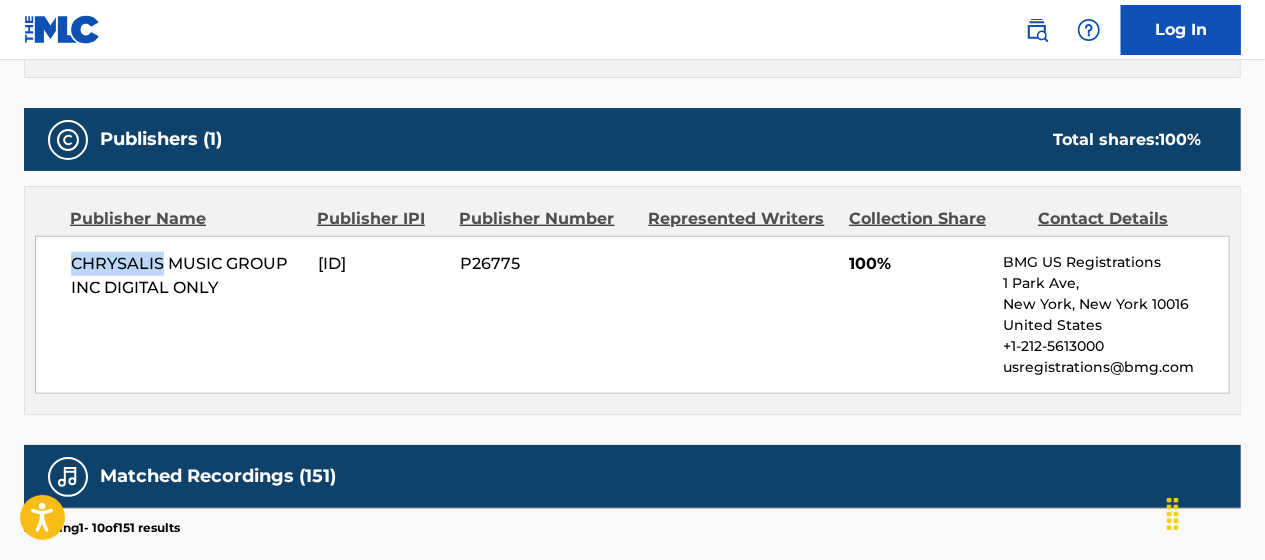 click on "CHRYSALIS MUSIC GROUP INC DIGITAL ONLY" at bounding box center (187, 276) 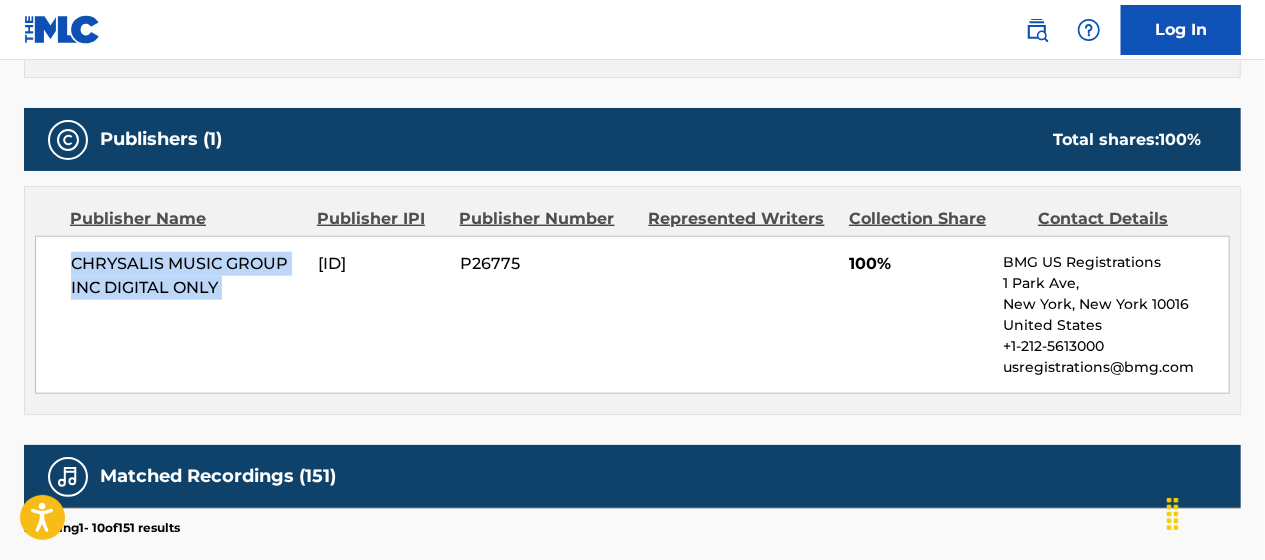 click on "CHRYSALIS MUSIC GROUP INC DIGITAL ONLY" at bounding box center [187, 276] 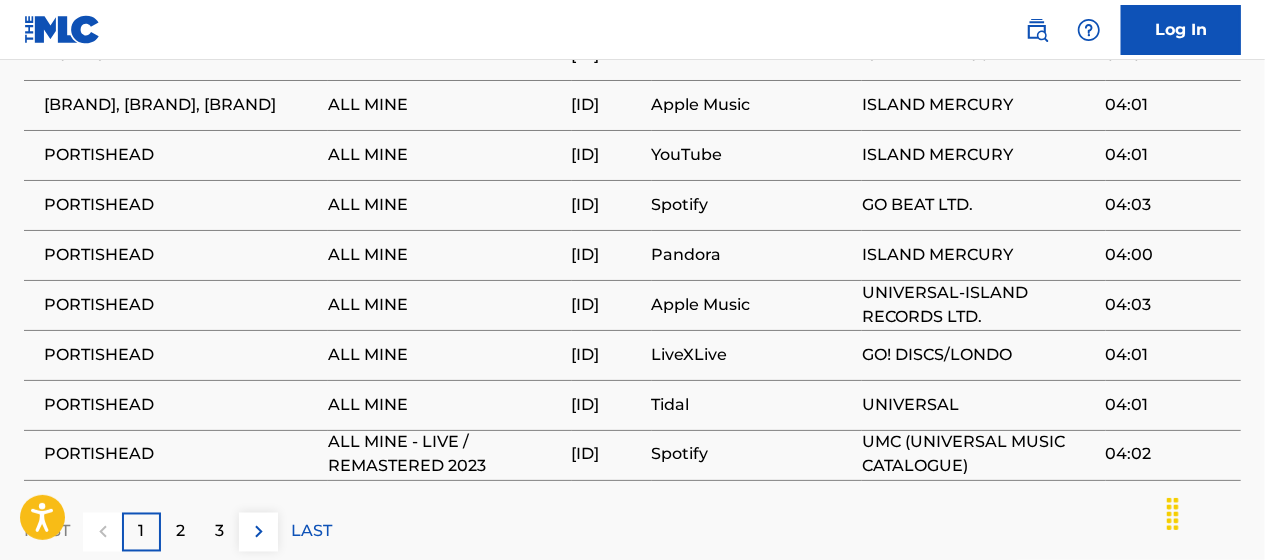scroll, scrollTop: 1576, scrollLeft: 0, axis: vertical 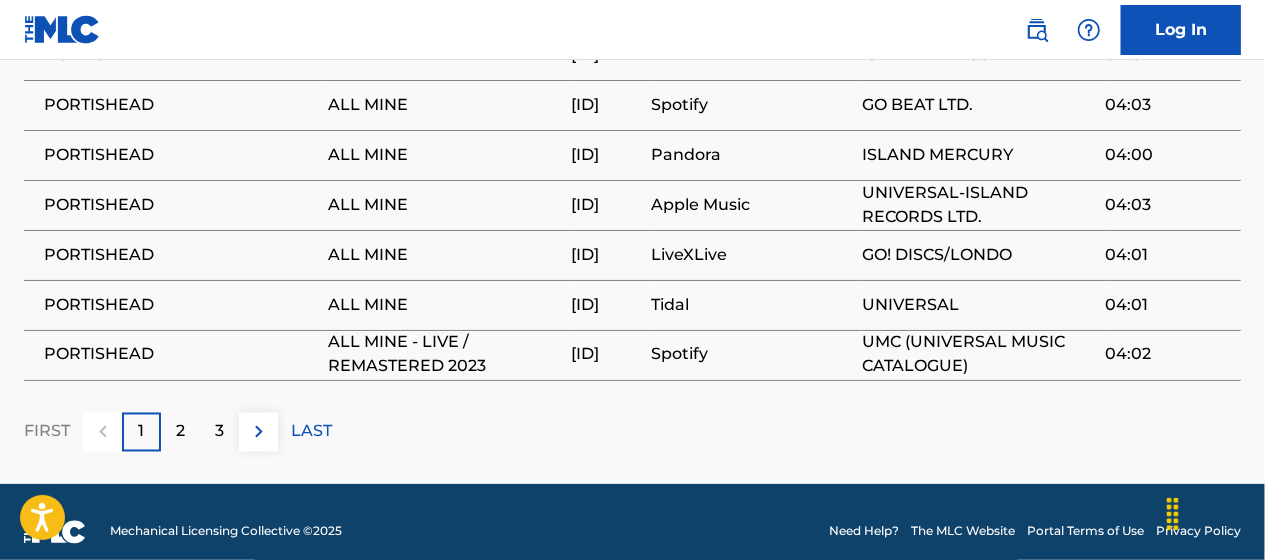 click on "2" at bounding box center [180, 432] 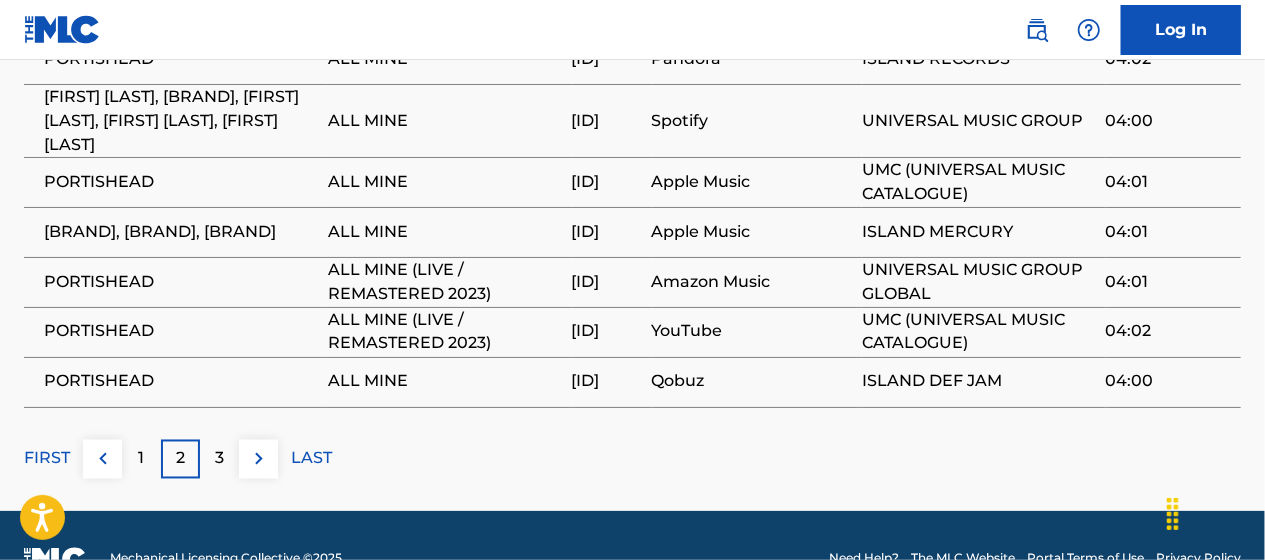 scroll, scrollTop: 1574, scrollLeft: 0, axis: vertical 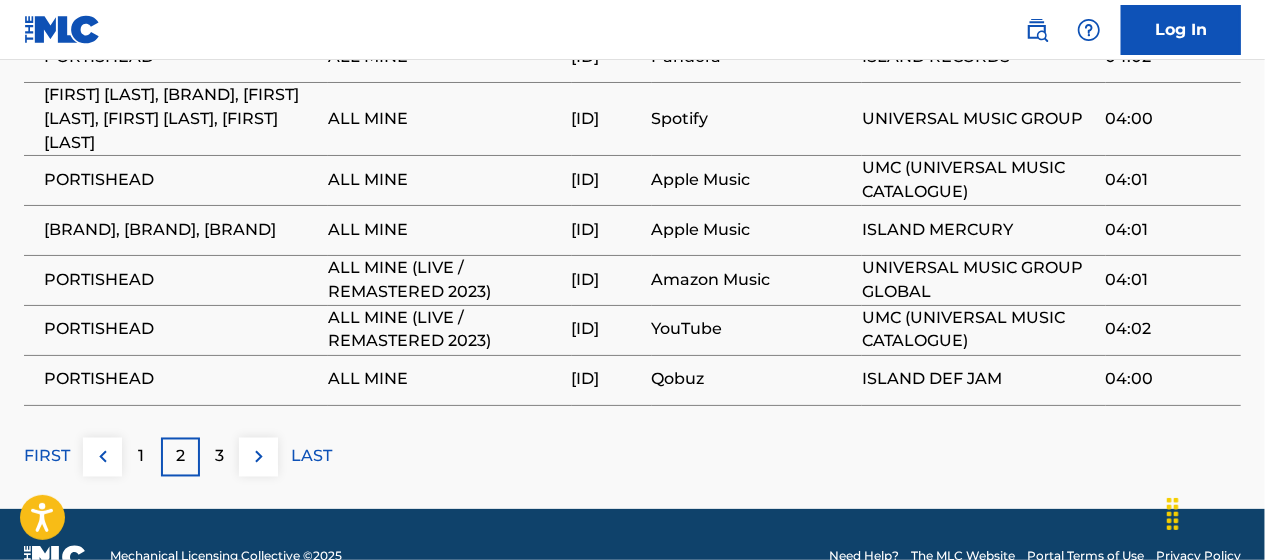 click on "Copy work link ALL MINE Work Detail Member Work Identifier -- MLC Song Code [ID] ISWC -- Duration --:-- Language -- Alternative Titles No Alternative Titles Writers (3) Writer Name Writer IPI Writer Role [FIRST] [LAST] -- Composer [ID] Composer [FIRST] [LAST] -- Composer Publishers (1) Total shares: 100 % Publisher Name Publisher IPI Publisher Number Represented Writers Collection Share Contact Details CHRYSALIS MUSIC GROUP INC DIGITAL ONLY [ID] [ID] 100% BMG US Registrations 1 Park Ave, New York, New York 10016 United States +1-[PHONE] usregistrations@bmg.com Total shares: 100 % Matched Recordings (151) Showing 11 - 20 of 151 results Recording Artist Recording Title ISRC DSP Label Duration [BRAND] ALL MINE (LIVE) [ID] YouTube [BRAND] 04:03 [BRAND] ALL MINE (LIVE) [ID] Amazon Music [BRAND] 04:03 [FIRST] [LAST] [FEAT. [BRAND]] ALL MINE [ID] 1 2" at bounding box center (632, -503) 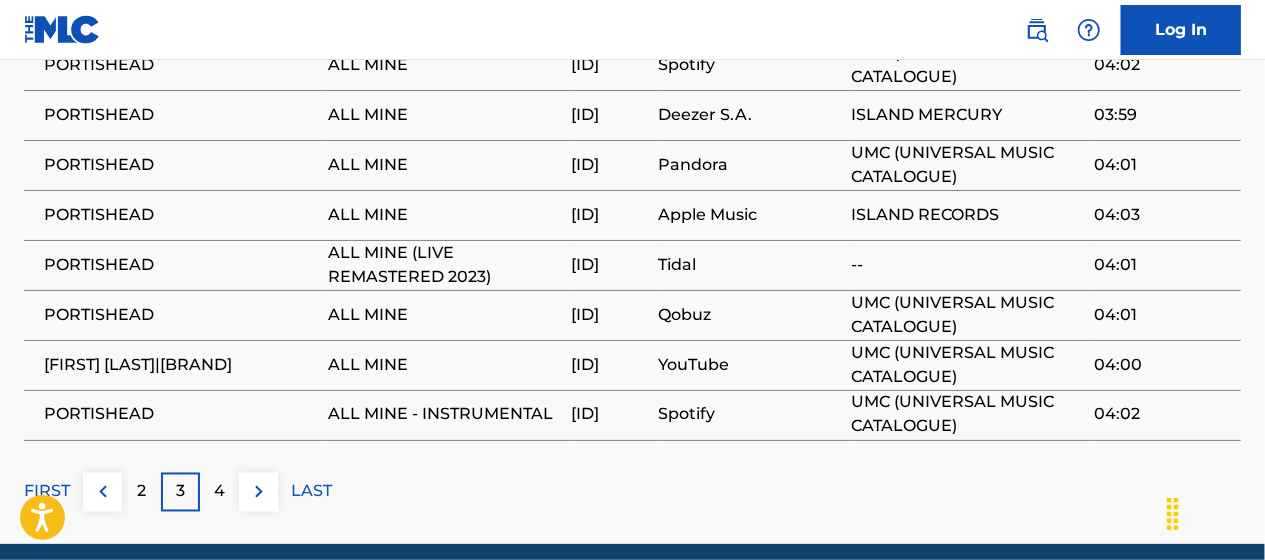 scroll, scrollTop: 1516, scrollLeft: 0, axis: vertical 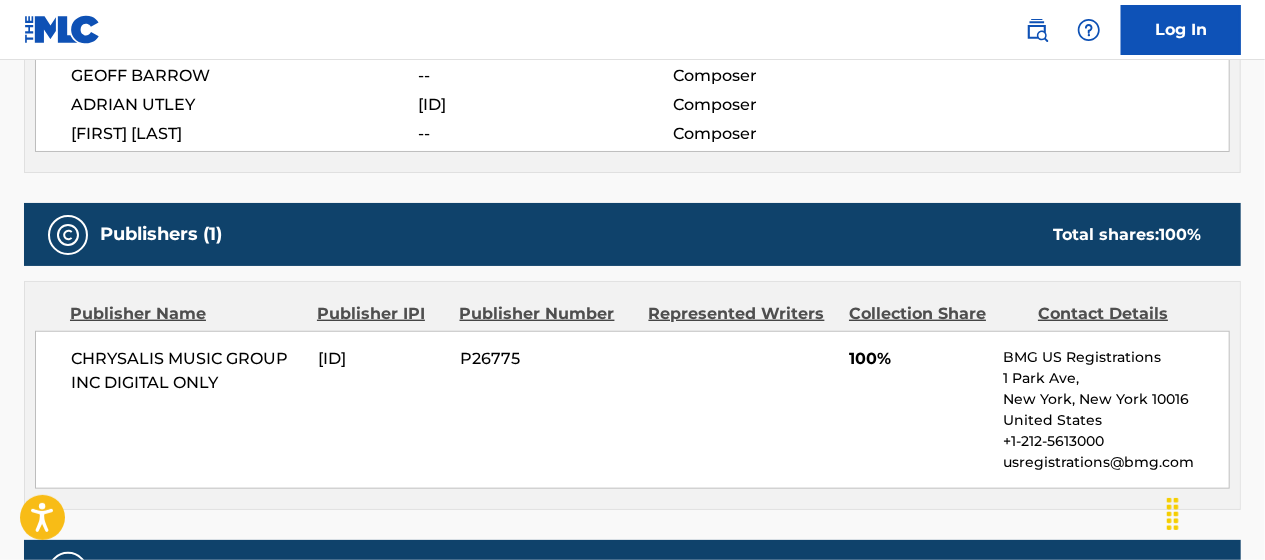click on "CHRYSALIS MUSIC GROUP INC DIGITAL ONLY" at bounding box center (187, 371) 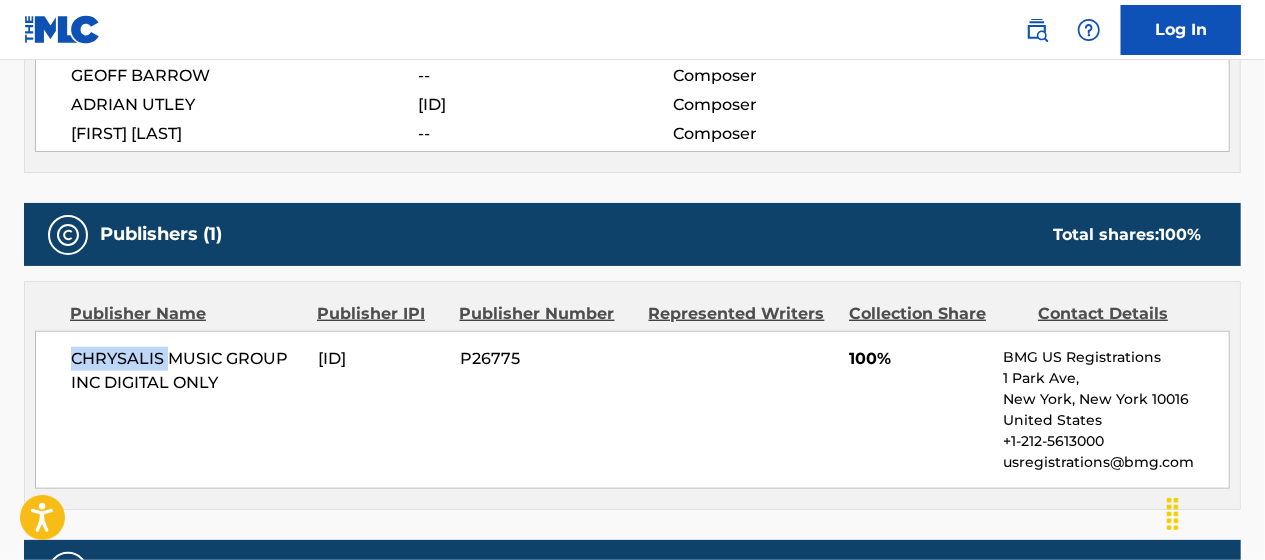 click on "CHRYSALIS MUSIC GROUP INC DIGITAL ONLY" at bounding box center (187, 371) 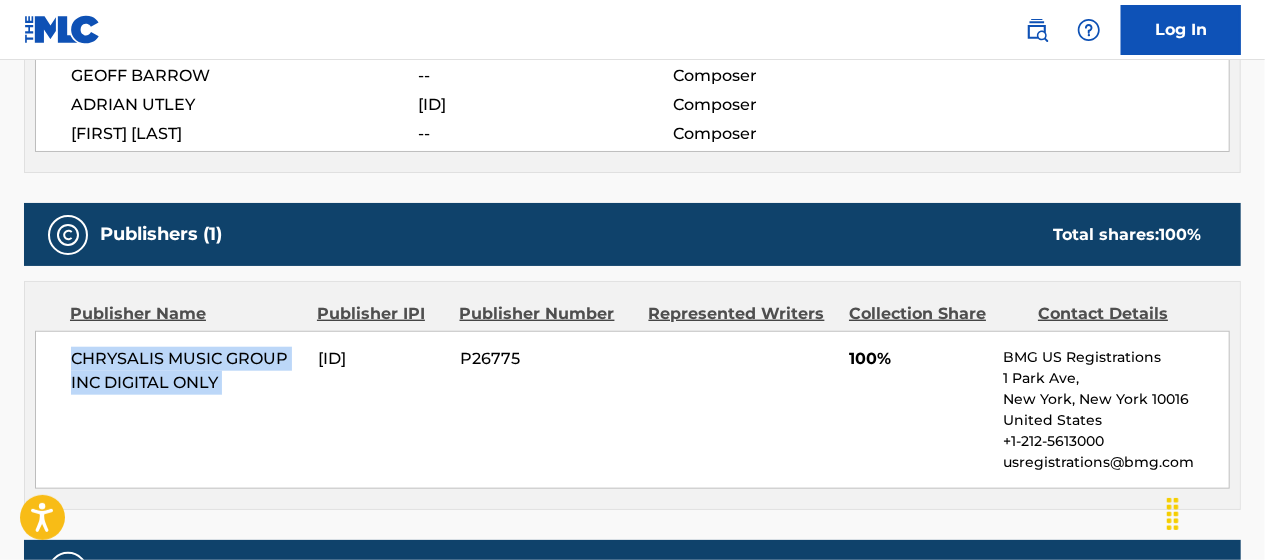 click on "CHRYSALIS MUSIC GROUP INC DIGITAL ONLY" at bounding box center (187, 371) 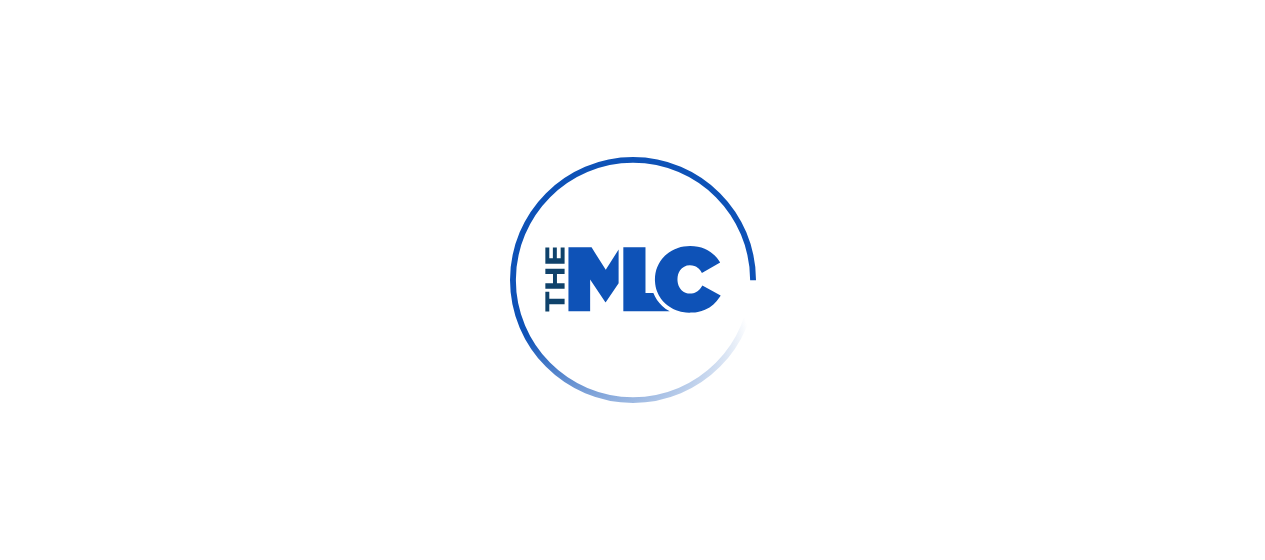 scroll, scrollTop: 0, scrollLeft: 0, axis: both 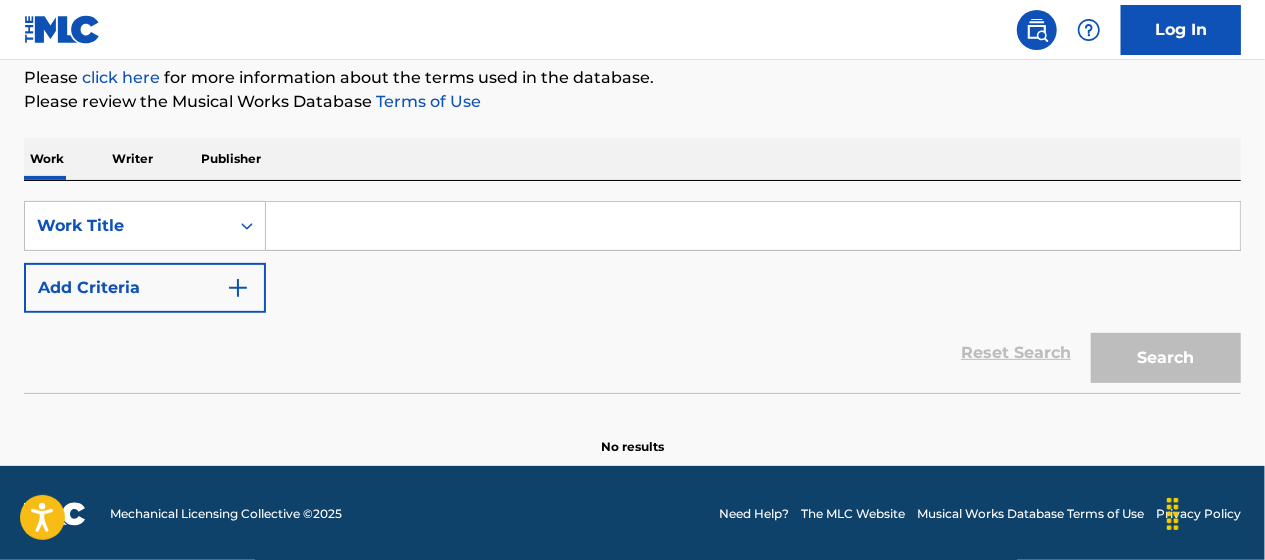 click at bounding box center [753, 226] 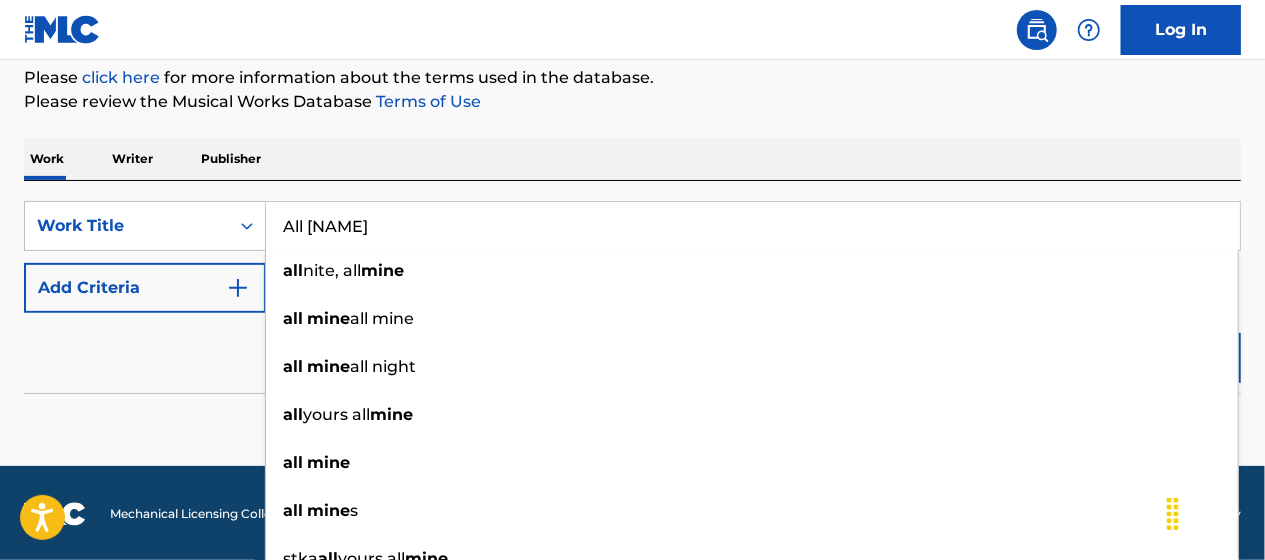 type on "All [NAME]" 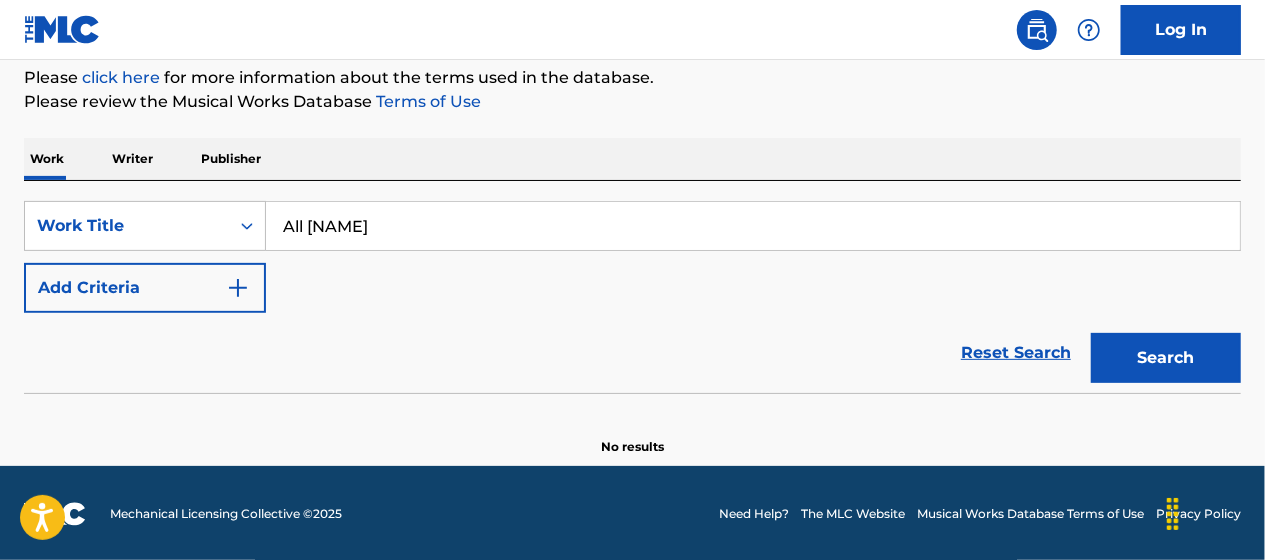 click on "Add Criteria" at bounding box center [145, 288] 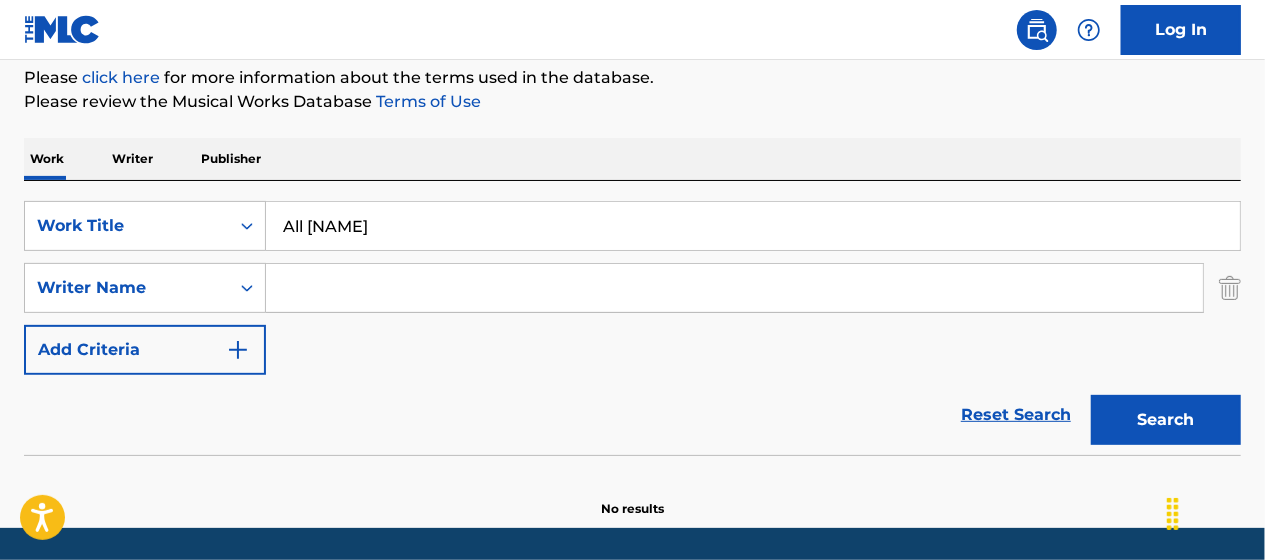 click at bounding box center (734, 288) 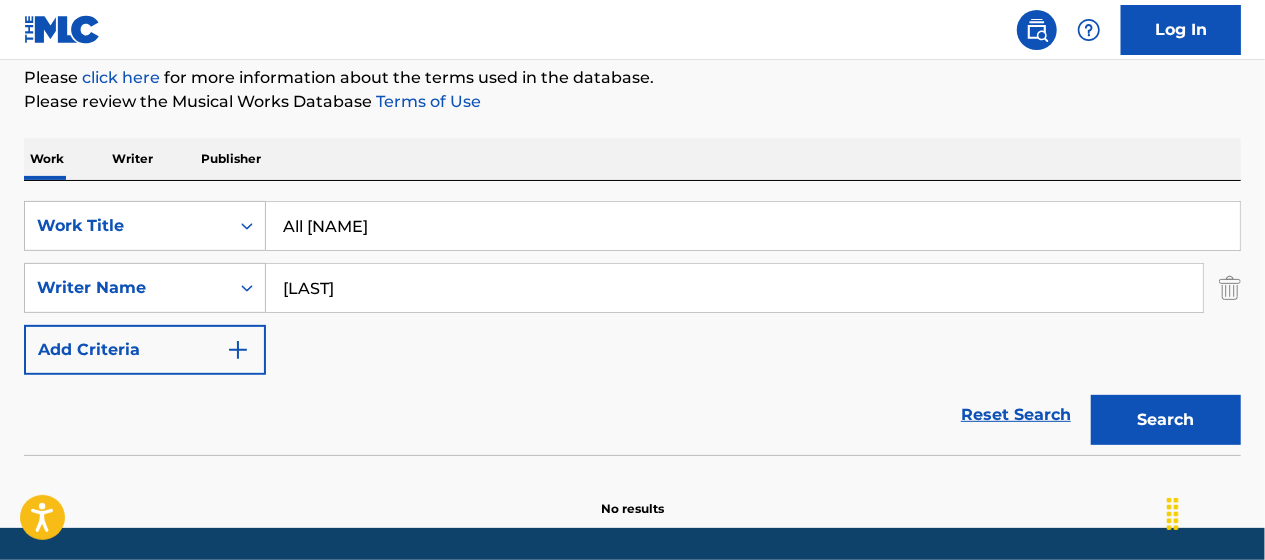 click on "Search" at bounding box center (1166, 420) 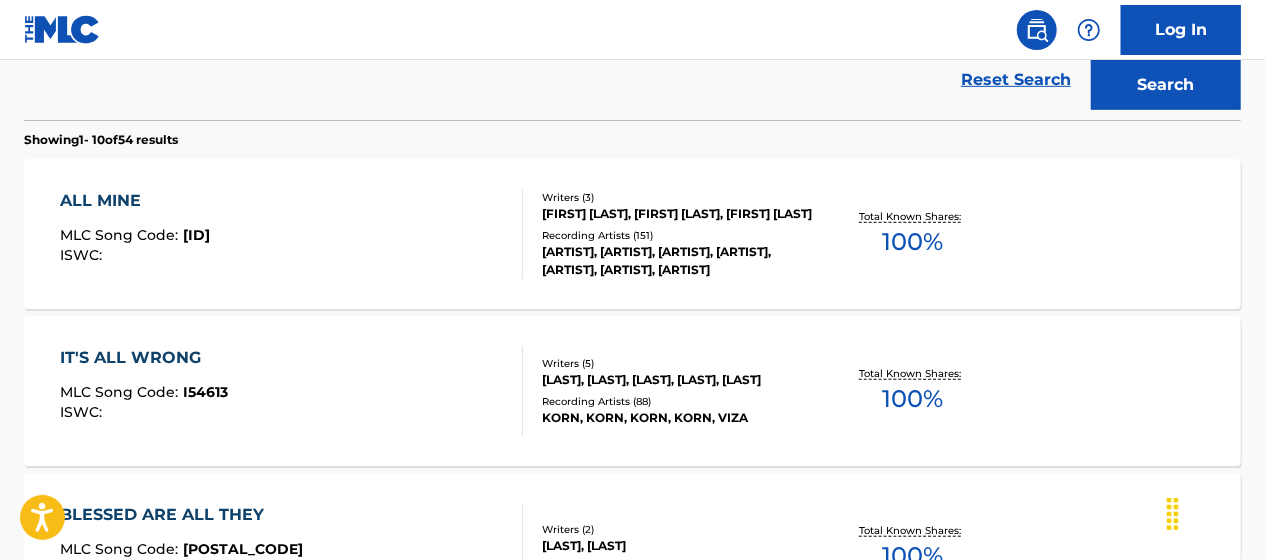 scroll, scrollTop: 580, scrollLeft: 0, axis: vertical 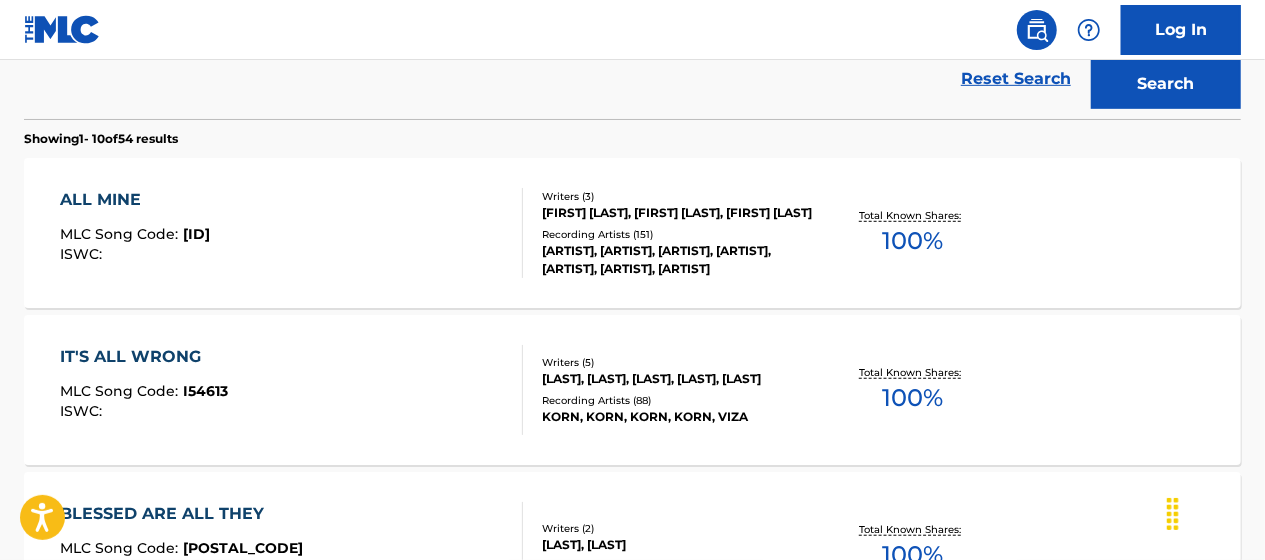 click on "ALL MINE" at bounding box center (136, 200) 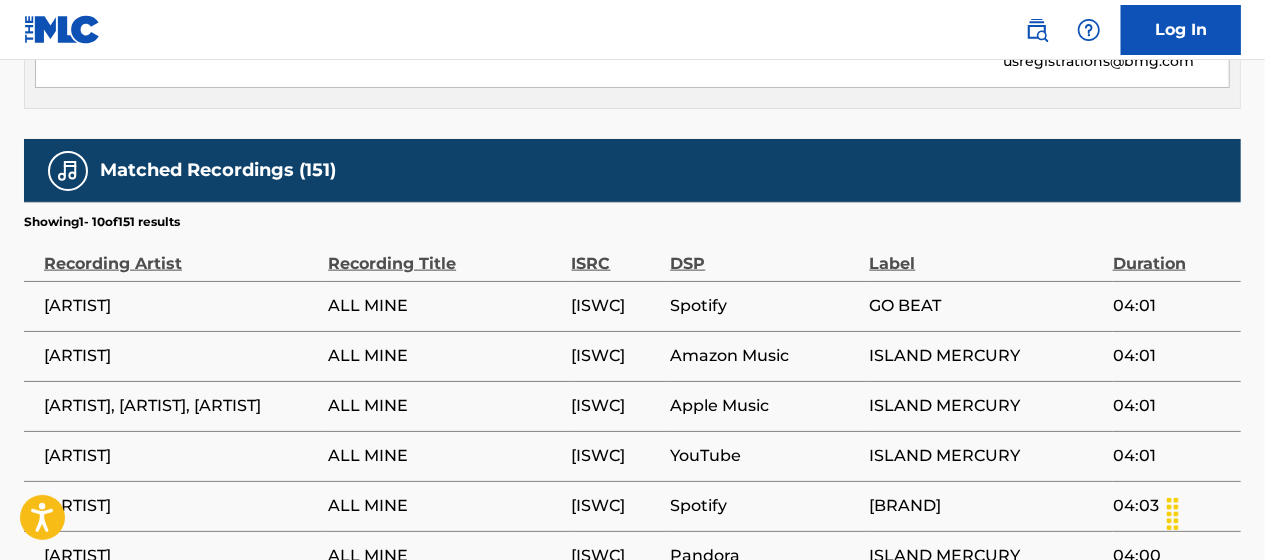 scroll, scrollTop: 1176, scrollLeft: 0, axis: vertical 